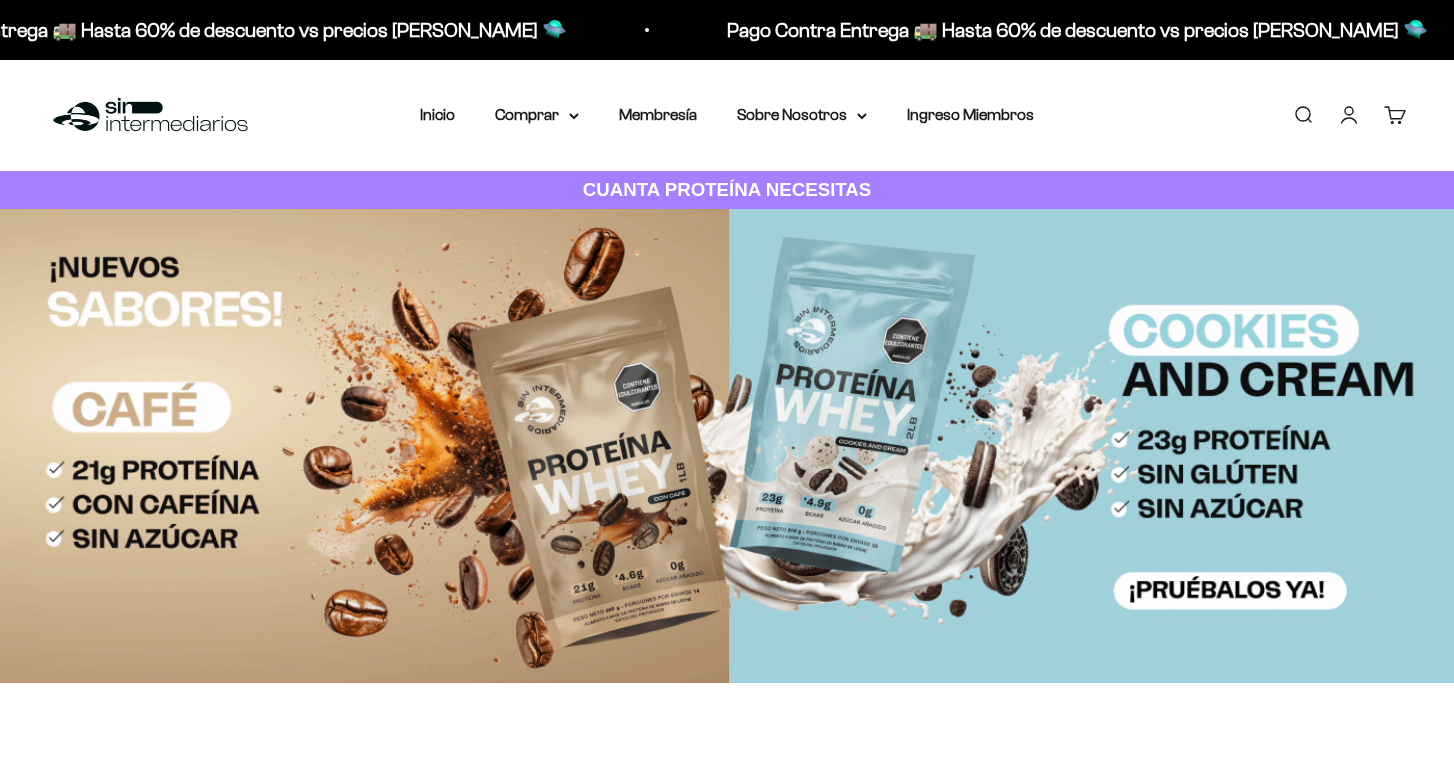 scroll, scrollTop: 0, scrollLeft: 0, axis: both 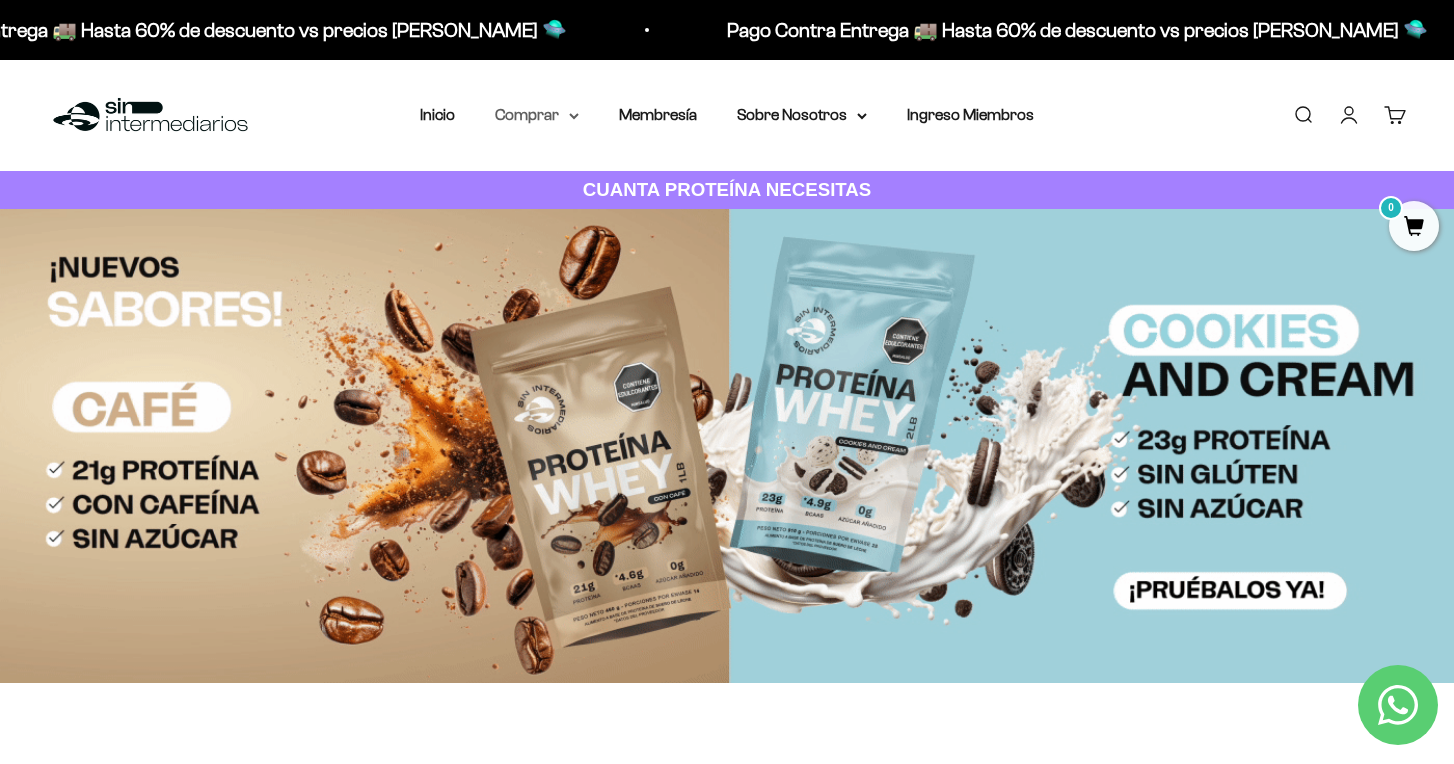 click on "Comprar" at bounding box center [537, 115] 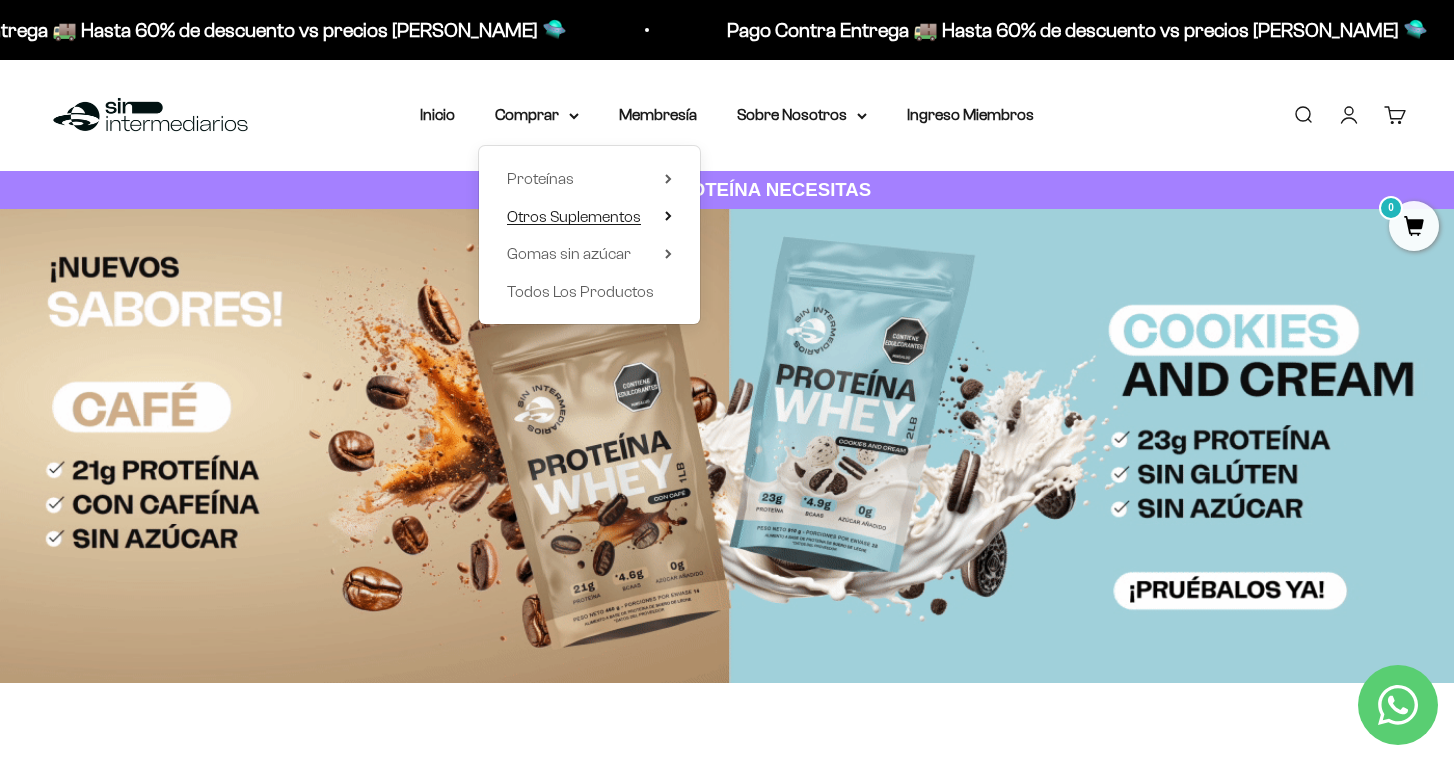 click on "Otros Suplementos" at bounding box center [574, 216] 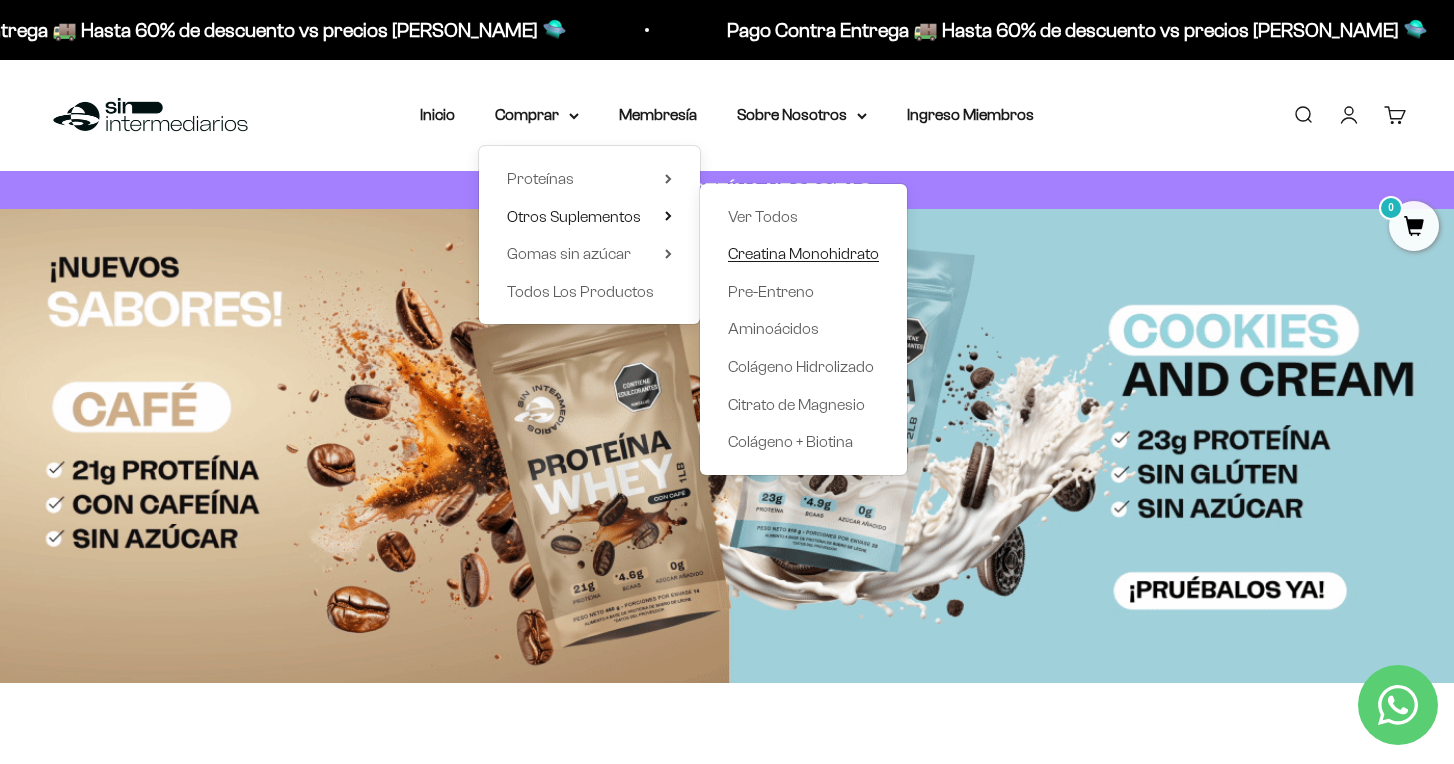click on "Creatina Monohidrato" at bounding box center [803, 253] 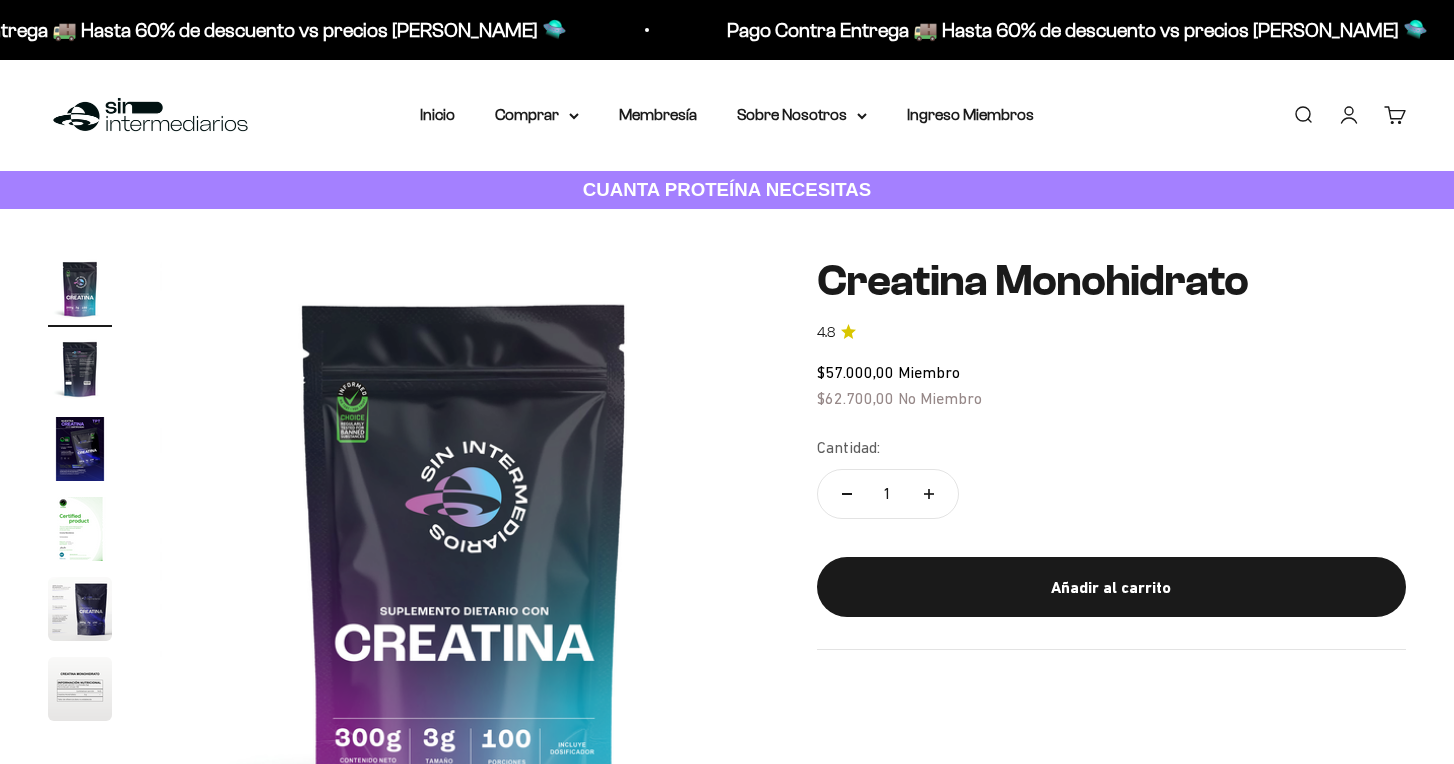 scroll, scrollTop: 0, scrollLeft: 0, axis: both 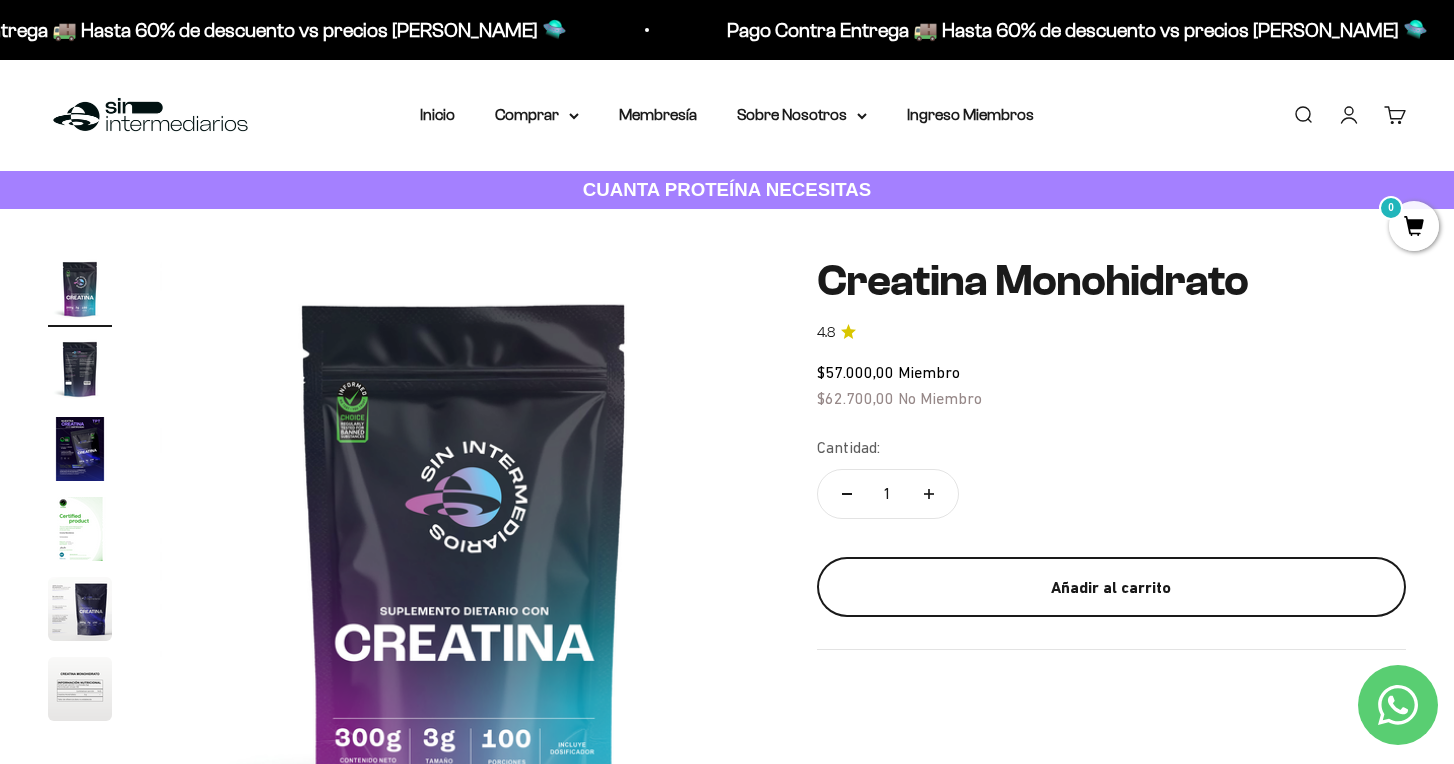 click on "Añadir al carrito" at bounding box center [1112, 588] 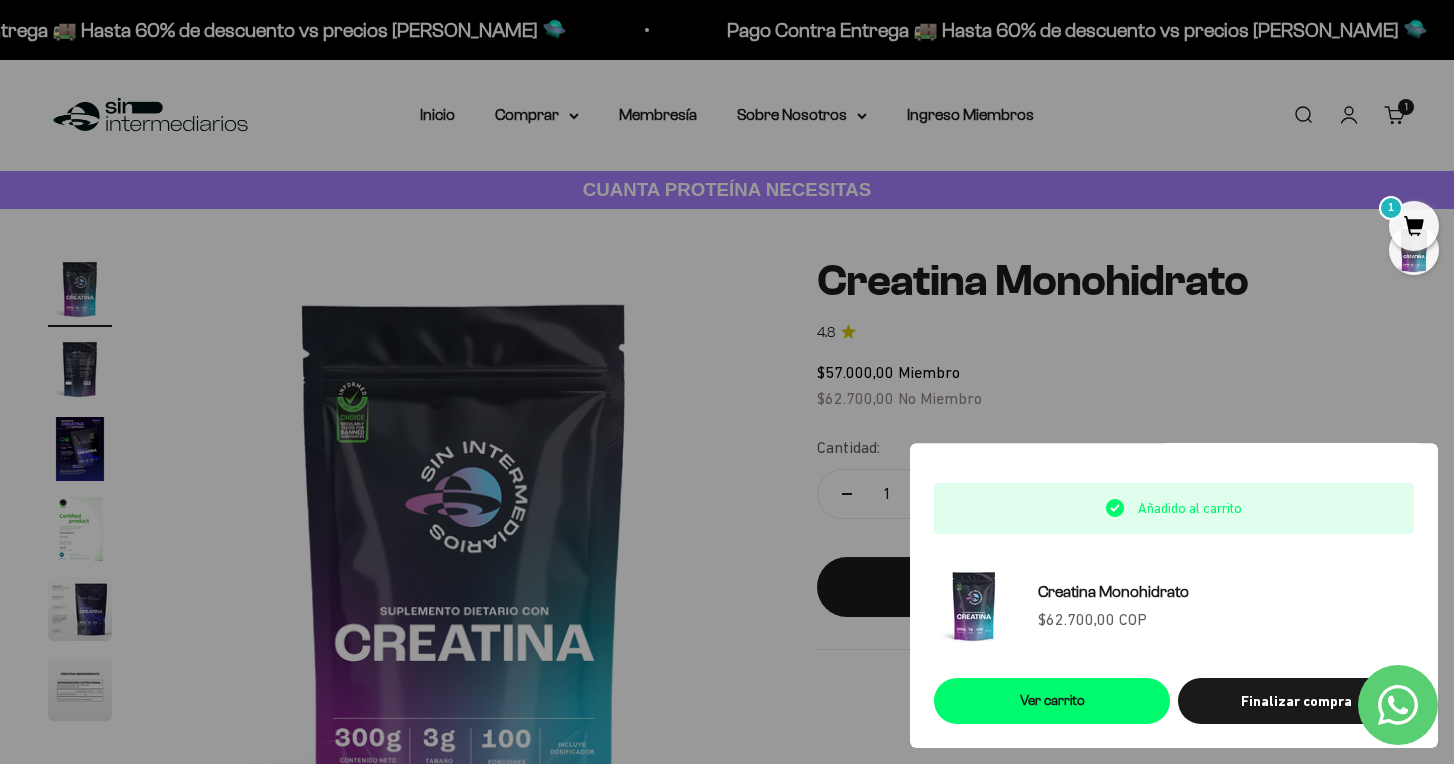 click at bounding box center [727, 382] 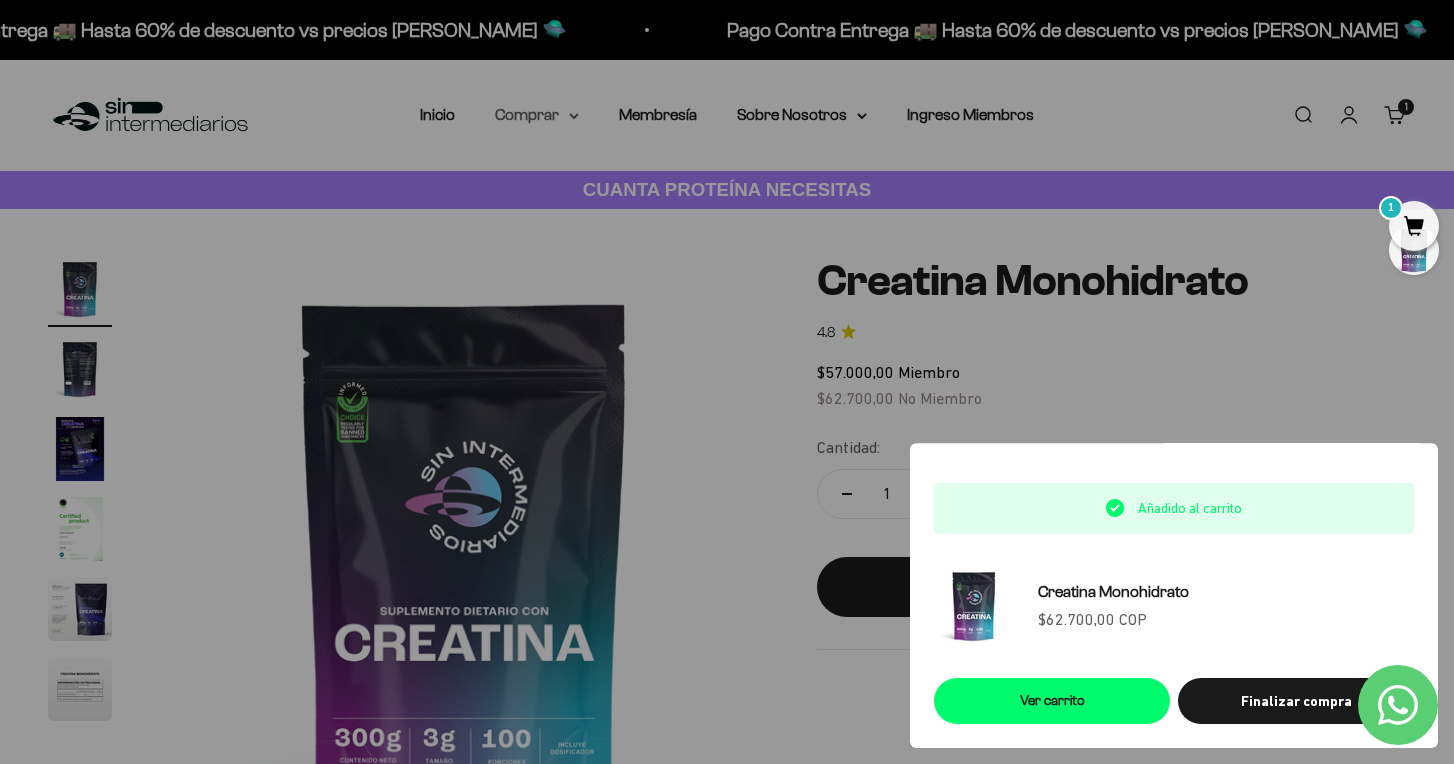 click on "Comprar" at bounding box center (537, 115) 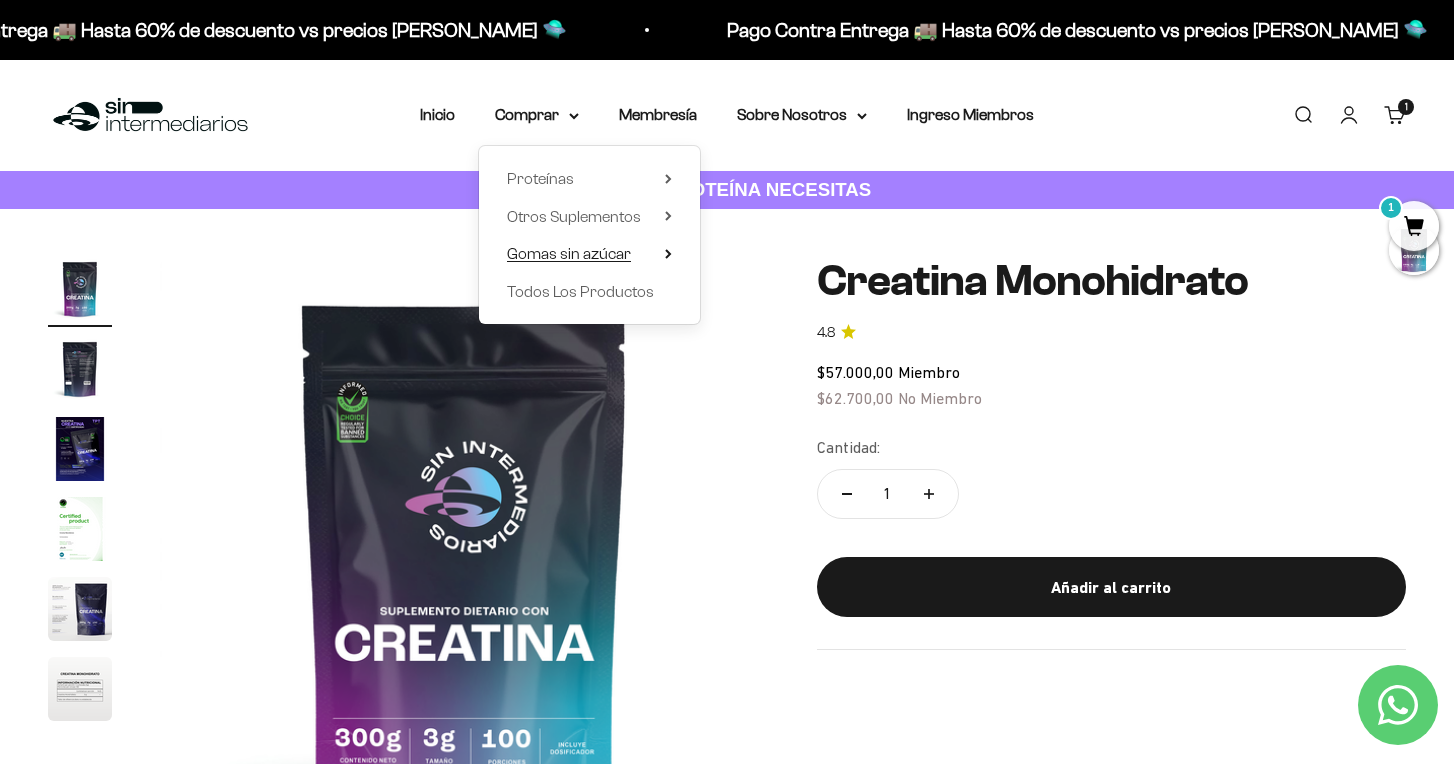 click on "Gomas sin azúcar" at bounding box center [569, 253] 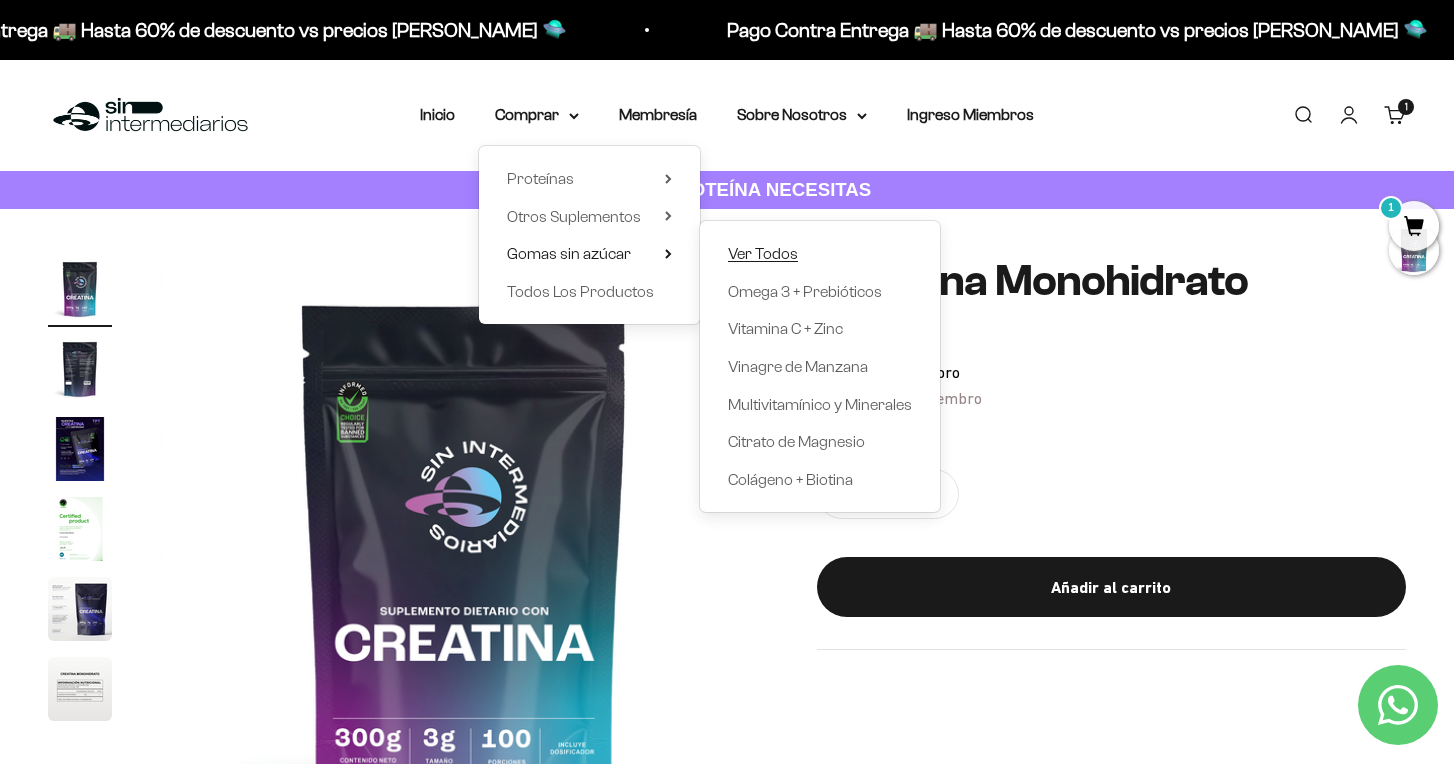 click on "Ver Todos" at bounding box center (763, 254) 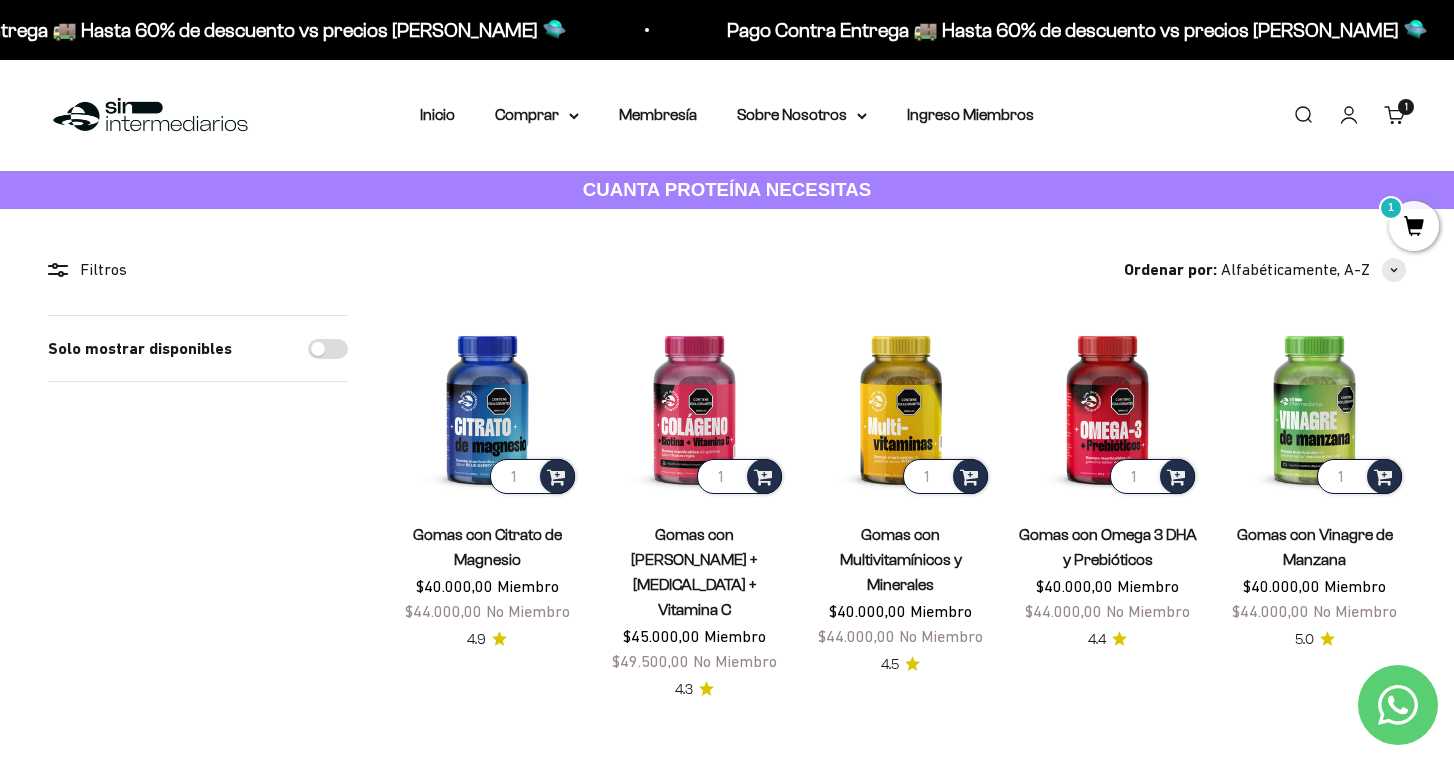 scroll, scrollTop: 0, scrollLeft: 0, axis: both 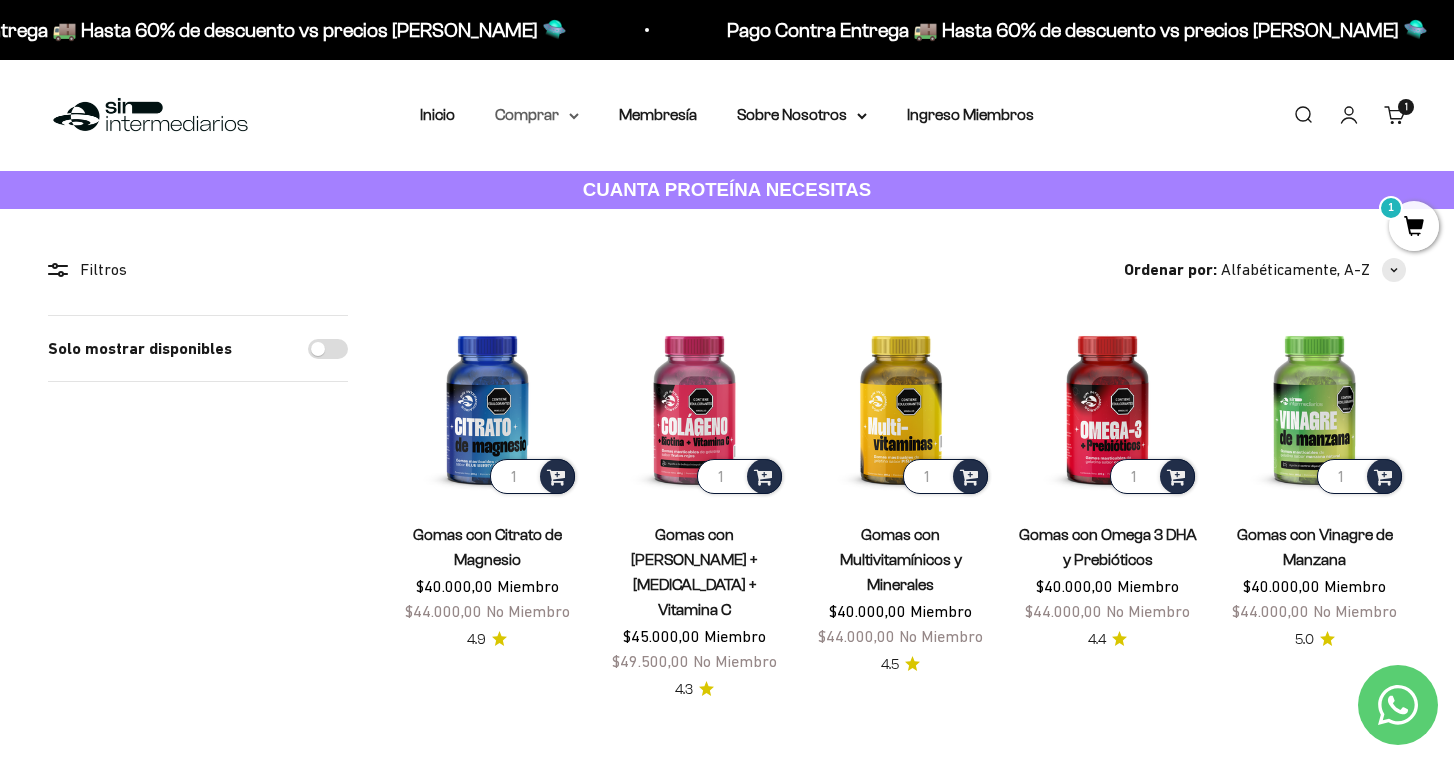 click on "Comprar" at bounding box center (537, 115) 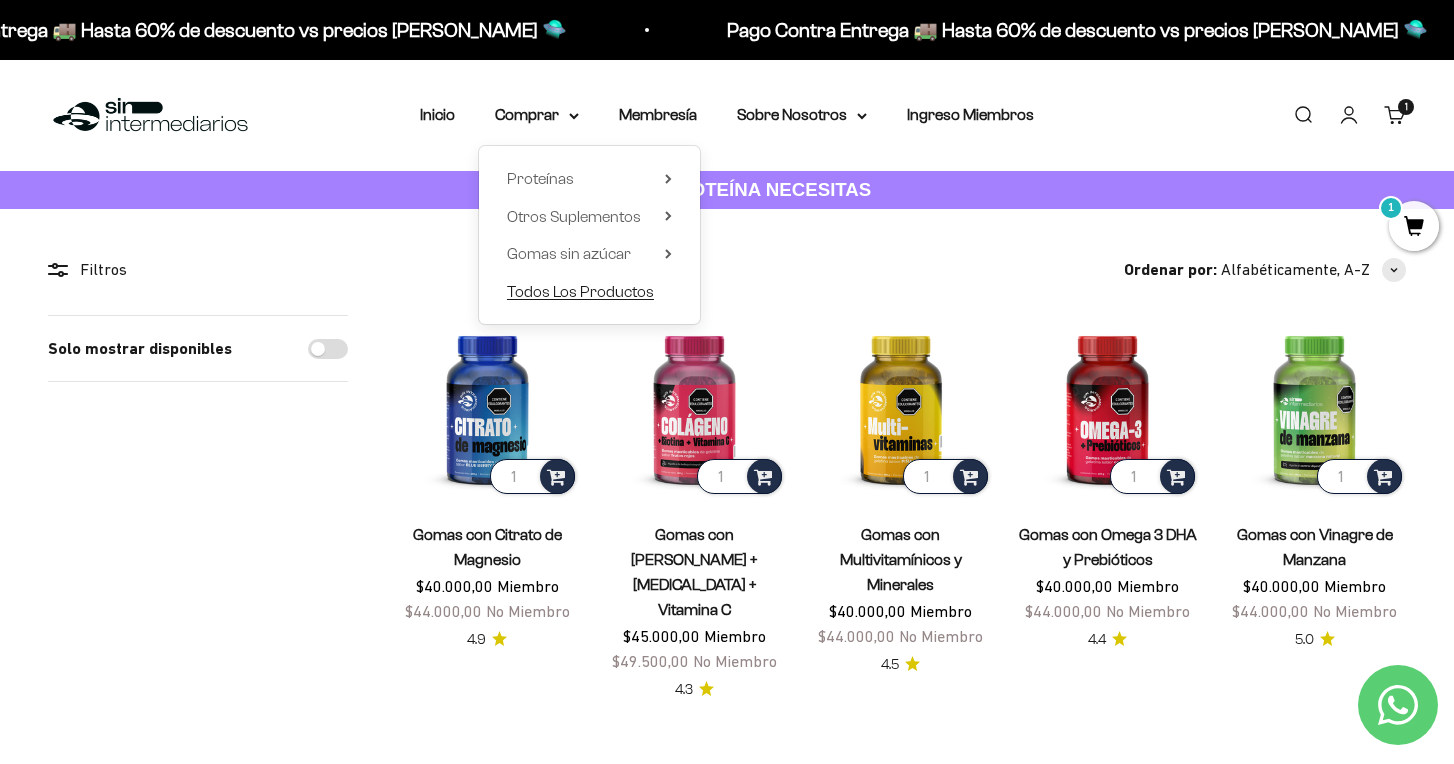 click on "Todos Los Productos" at bounding box center [580, 291] 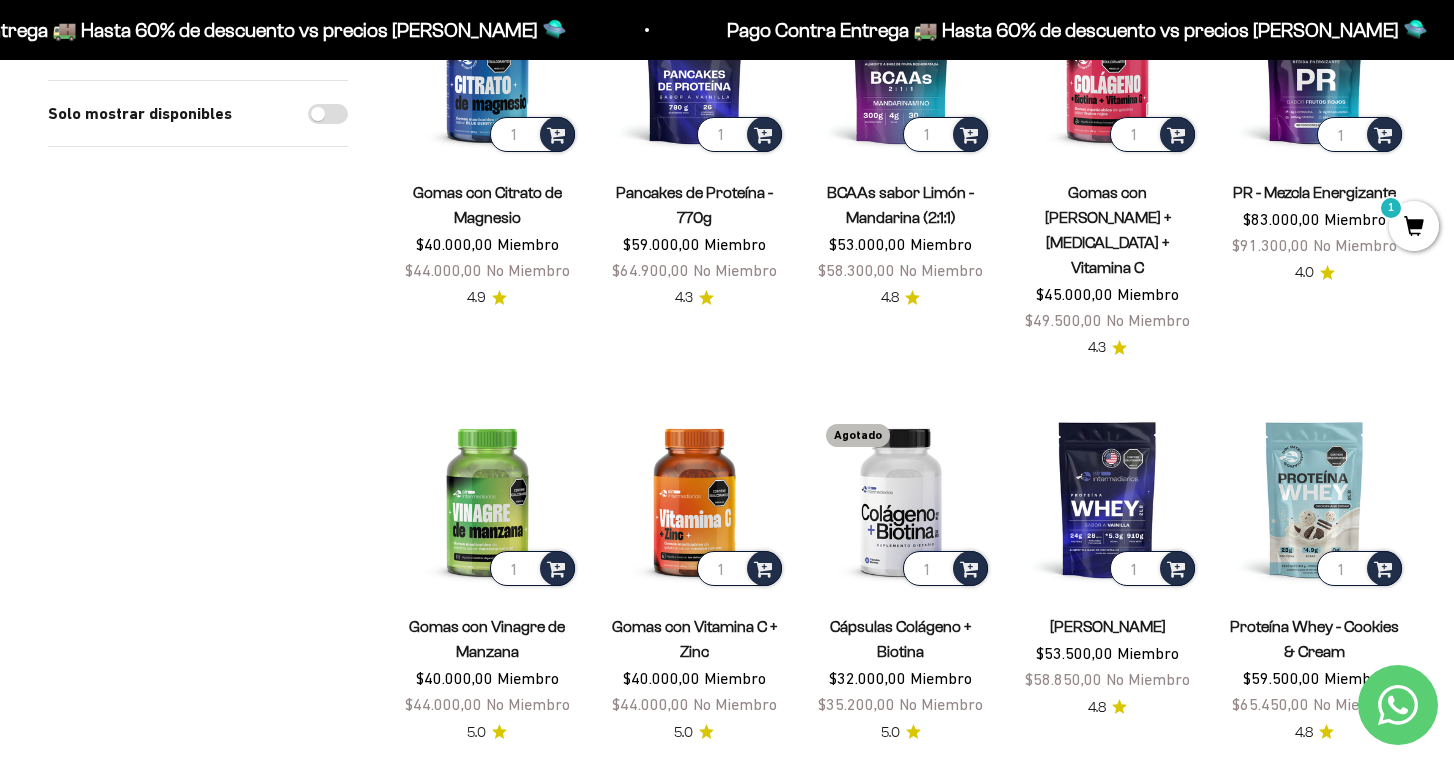 scroll, scrollTop: 749, scrollLeft: 0, axis: vertical 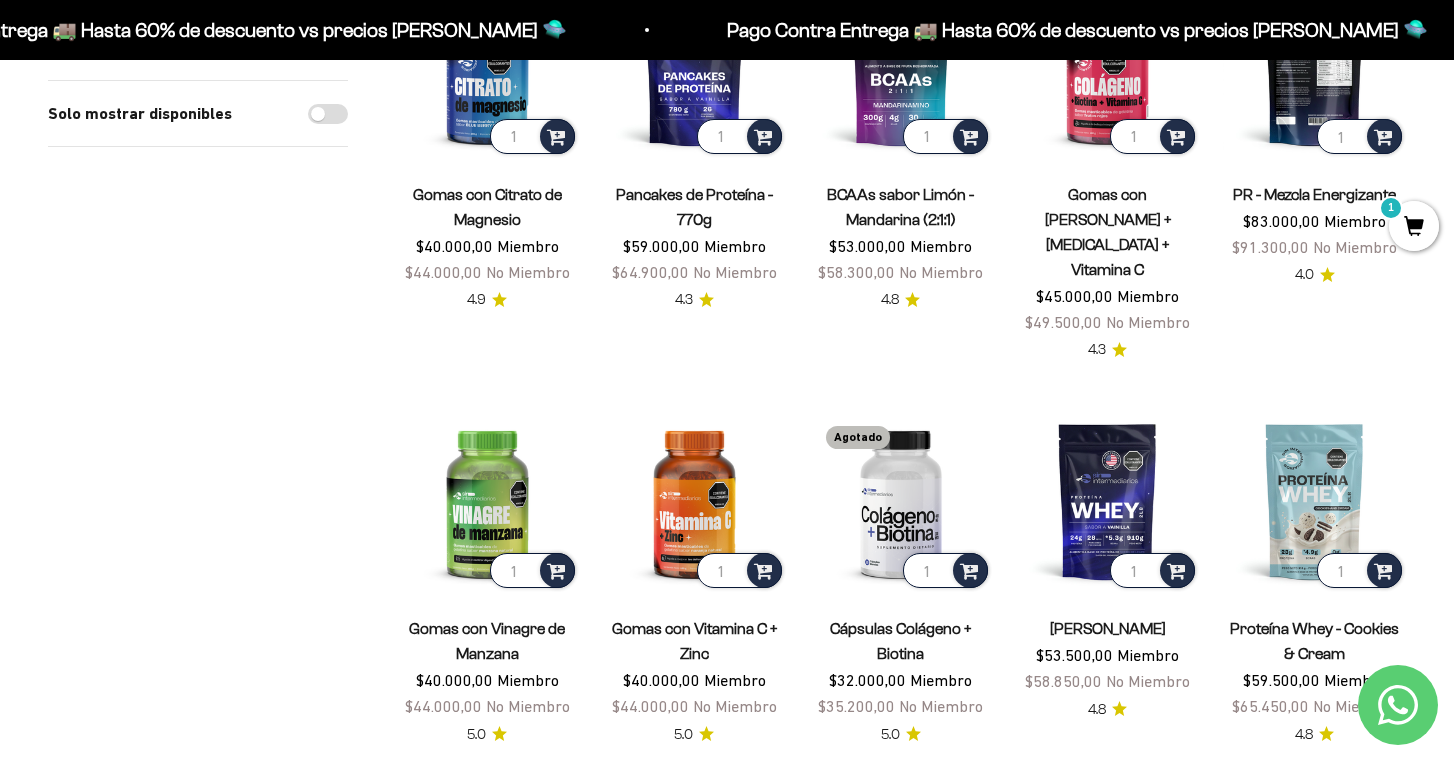 click at bounding box center [1314, 66] 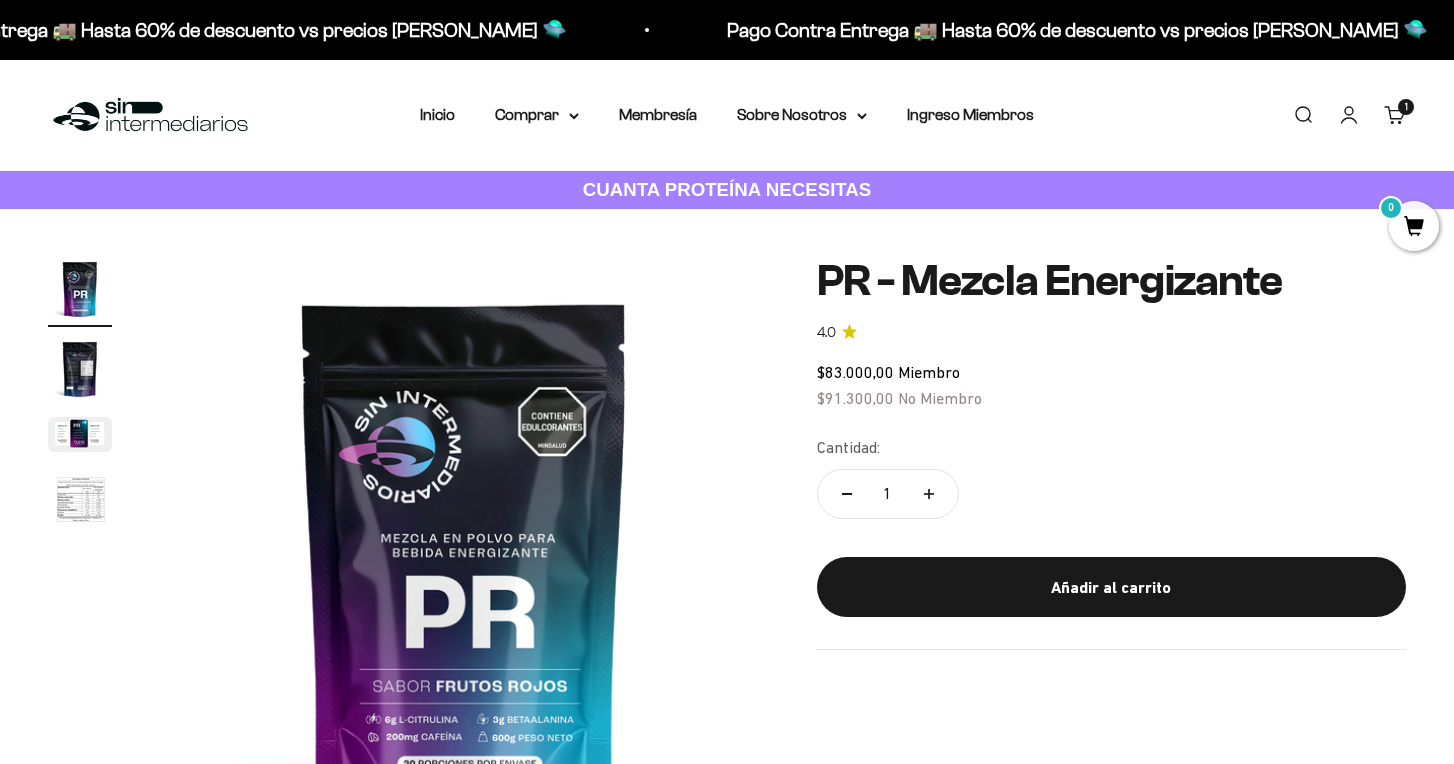 scroll, scrollTop: 0, scrollLeft: 0, axis: both 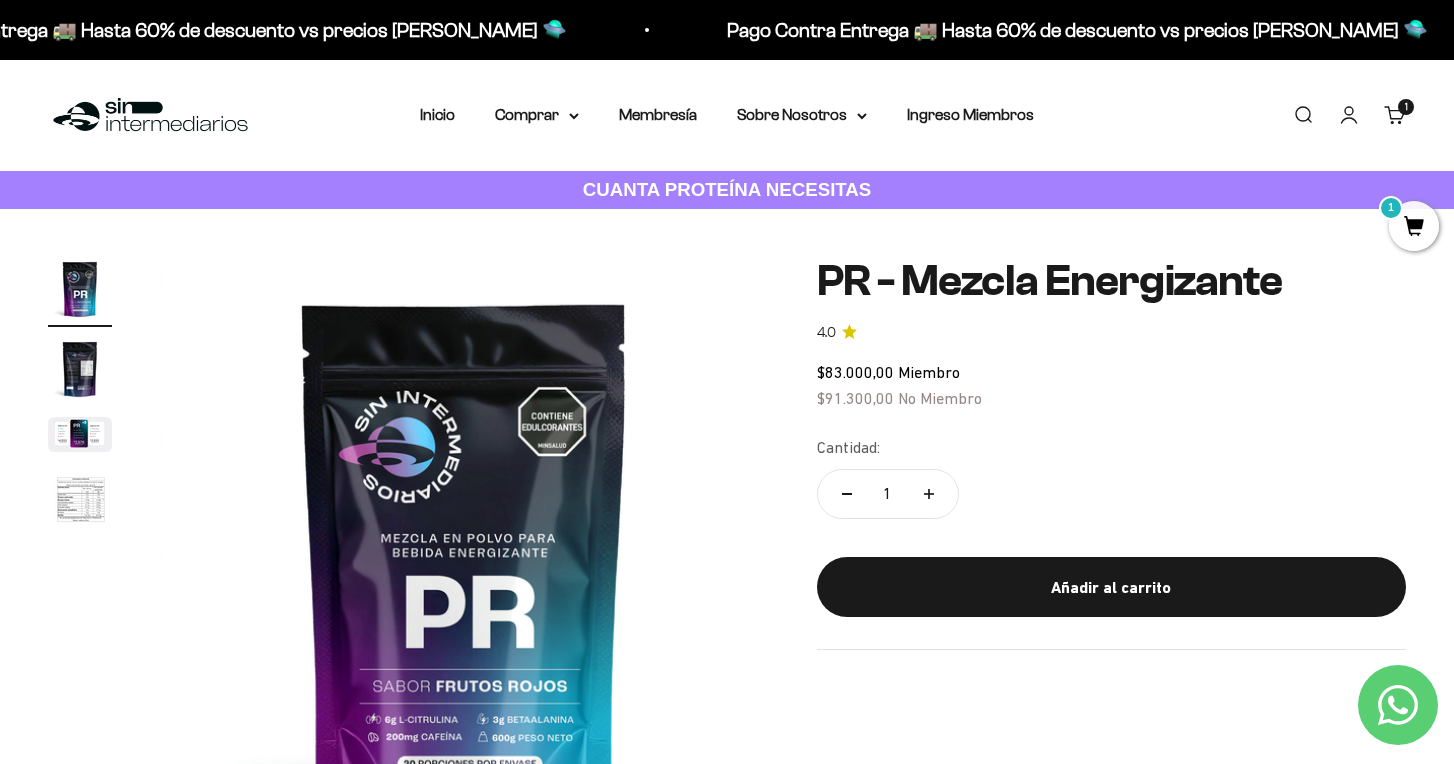 click at bounding box center (80, 369) 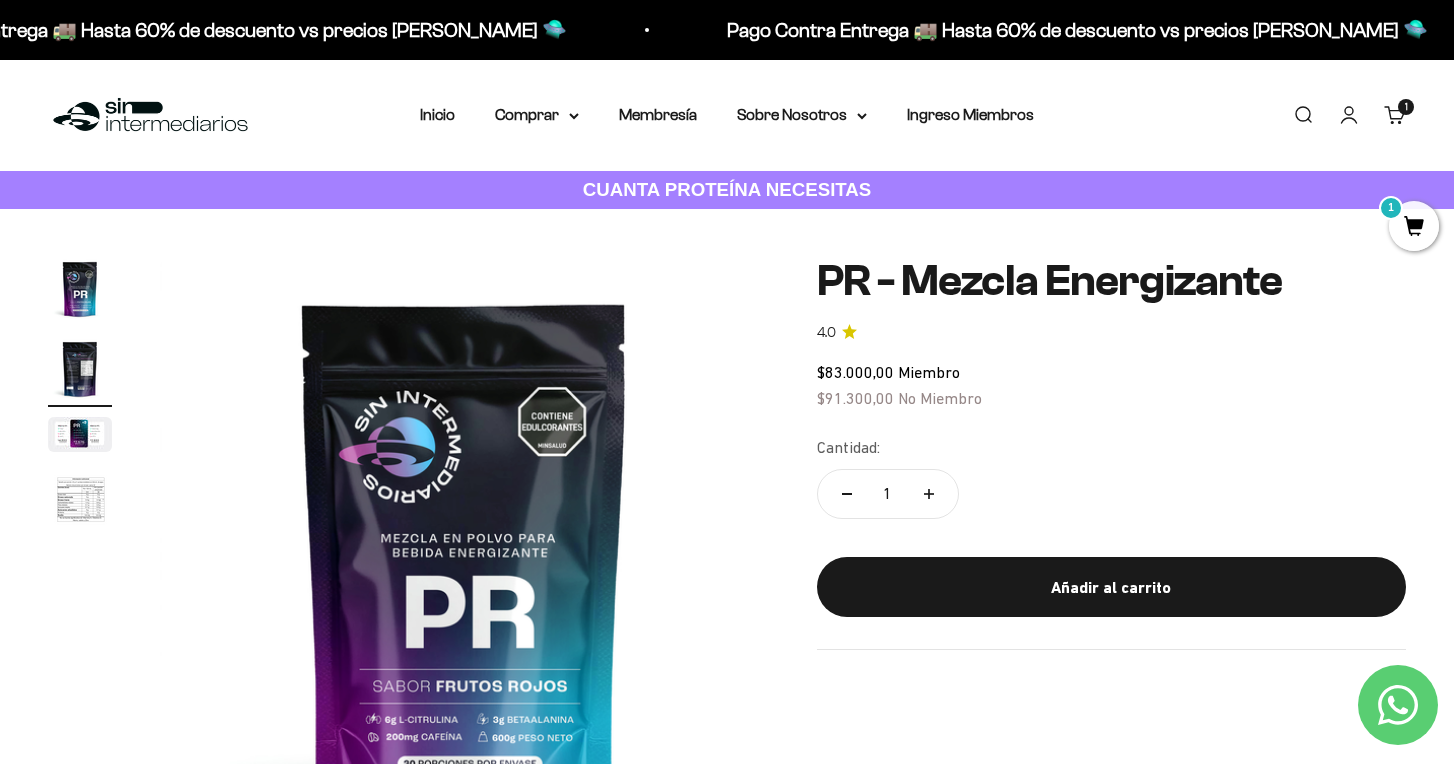 scroll, scrollTop: 0, scrollLeft: 633, axis: horizontal 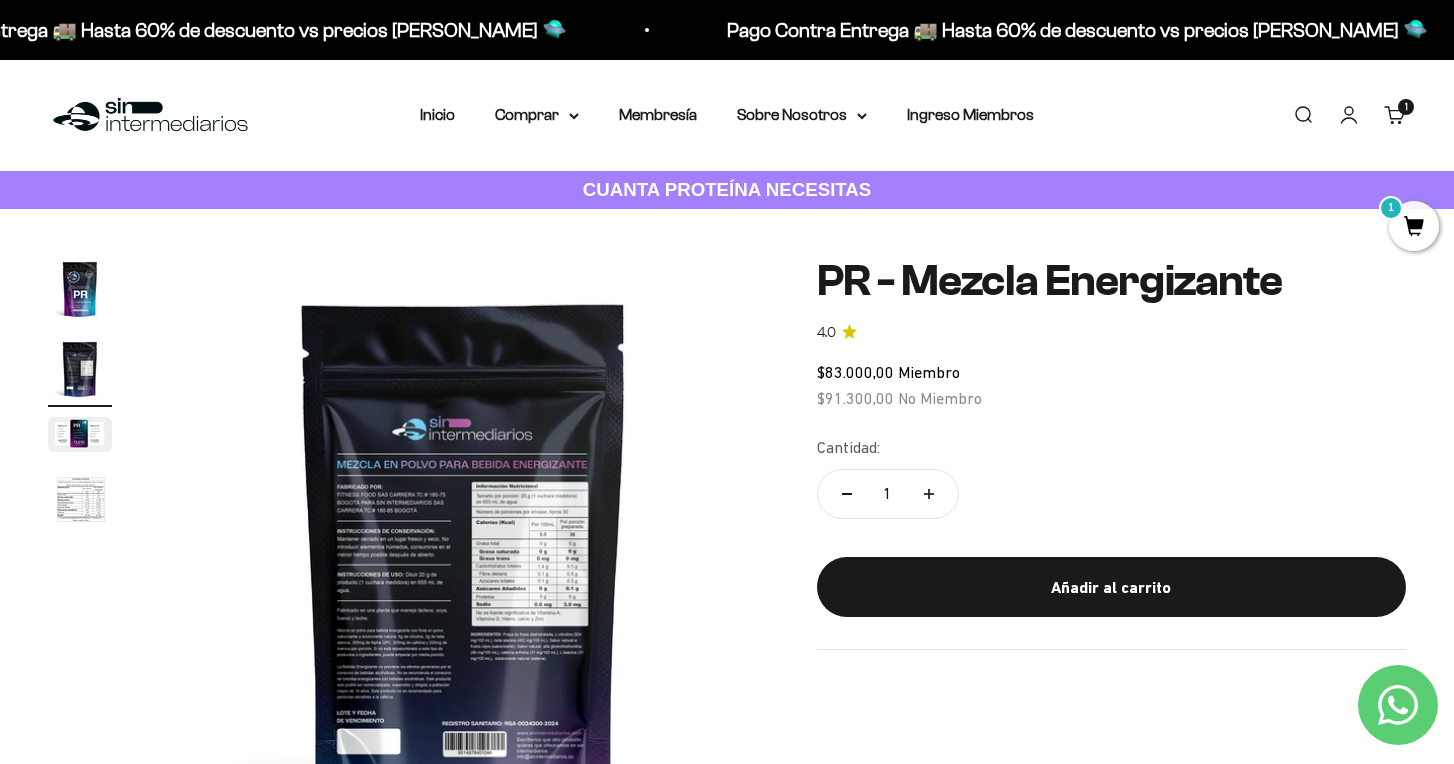 click at bounding box center (464, 561) 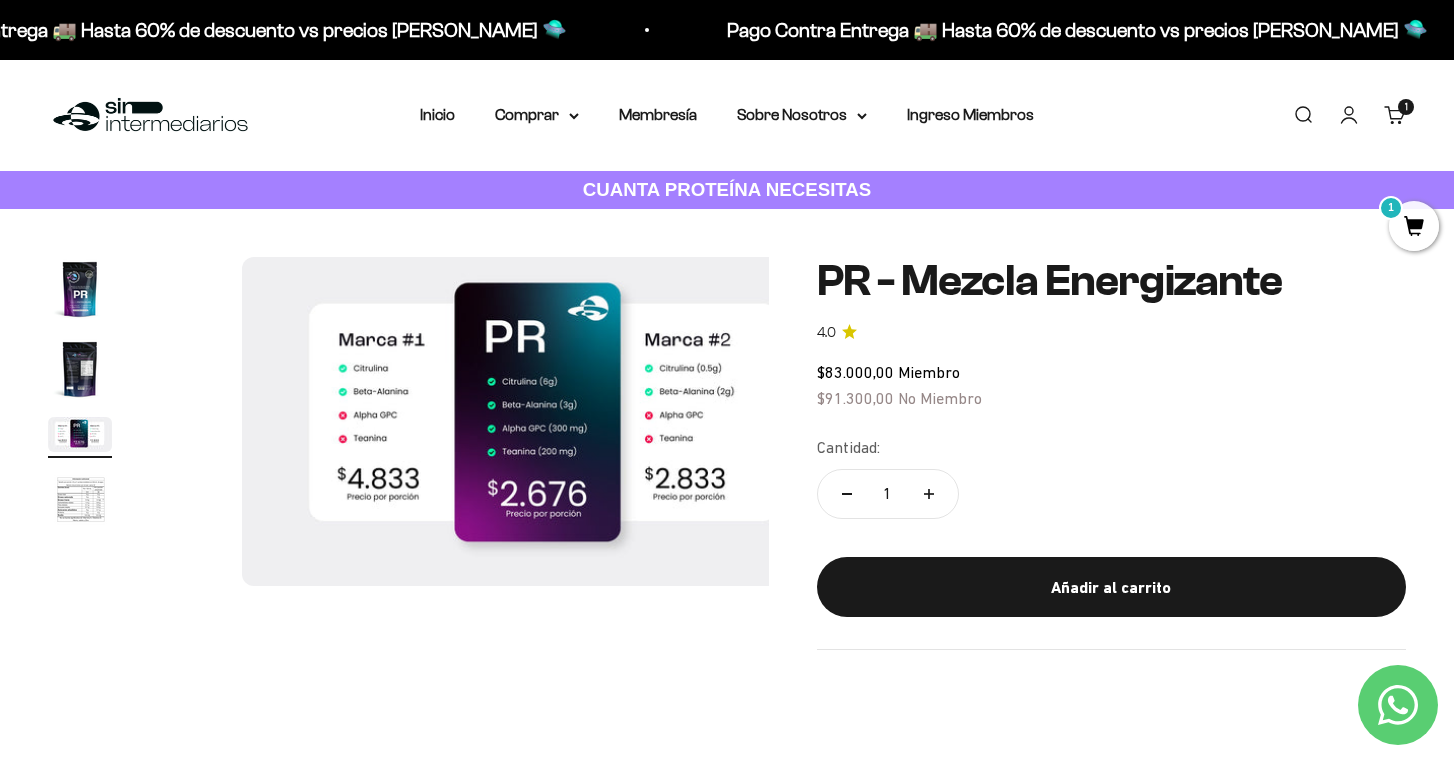 scroll, scrollTop: 0, scrollLeft: 1265, axis: horizontal 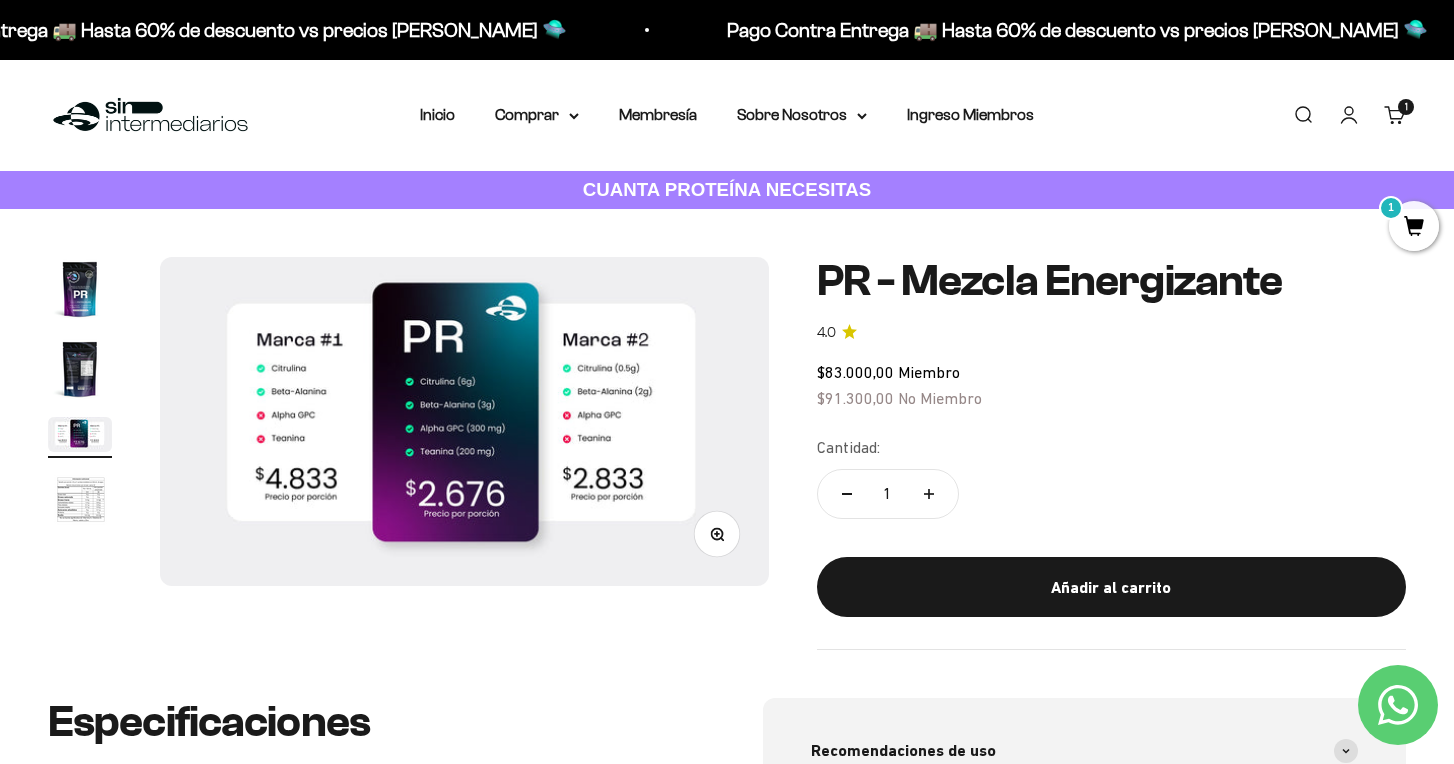 click at bounding box center (80, 501) 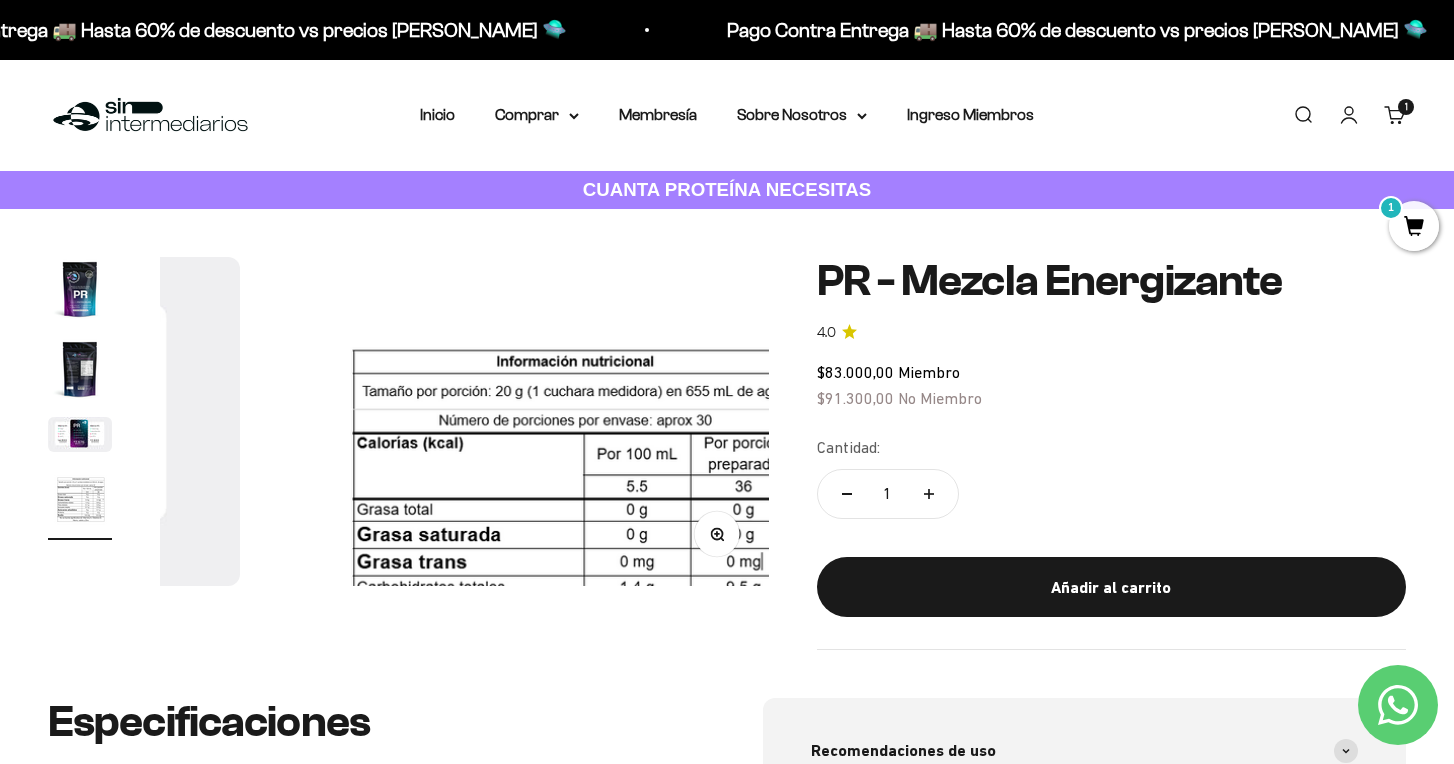 scroll, scrollTop: 0, scrollLeft: 1897, axis: horizontal 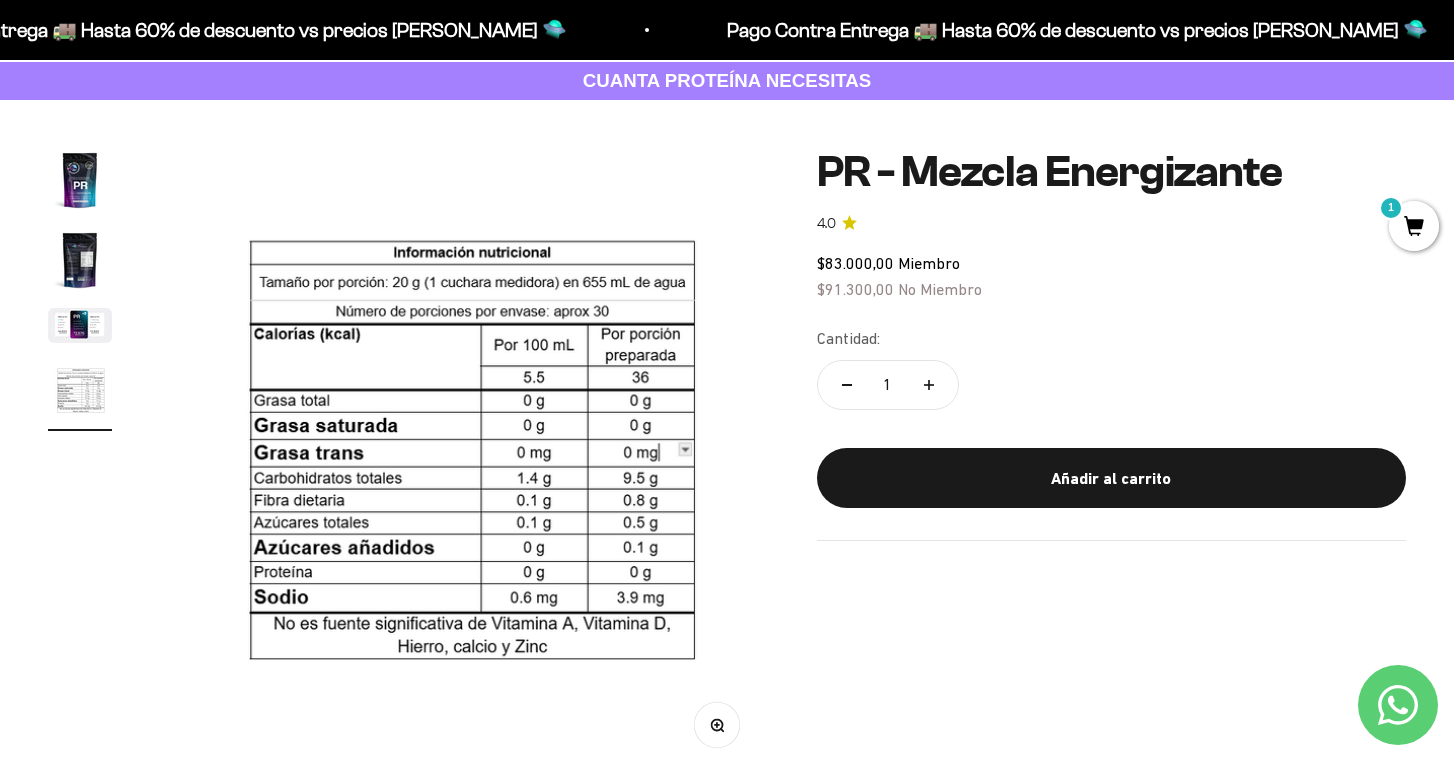 click at bounding box center (80, 260) 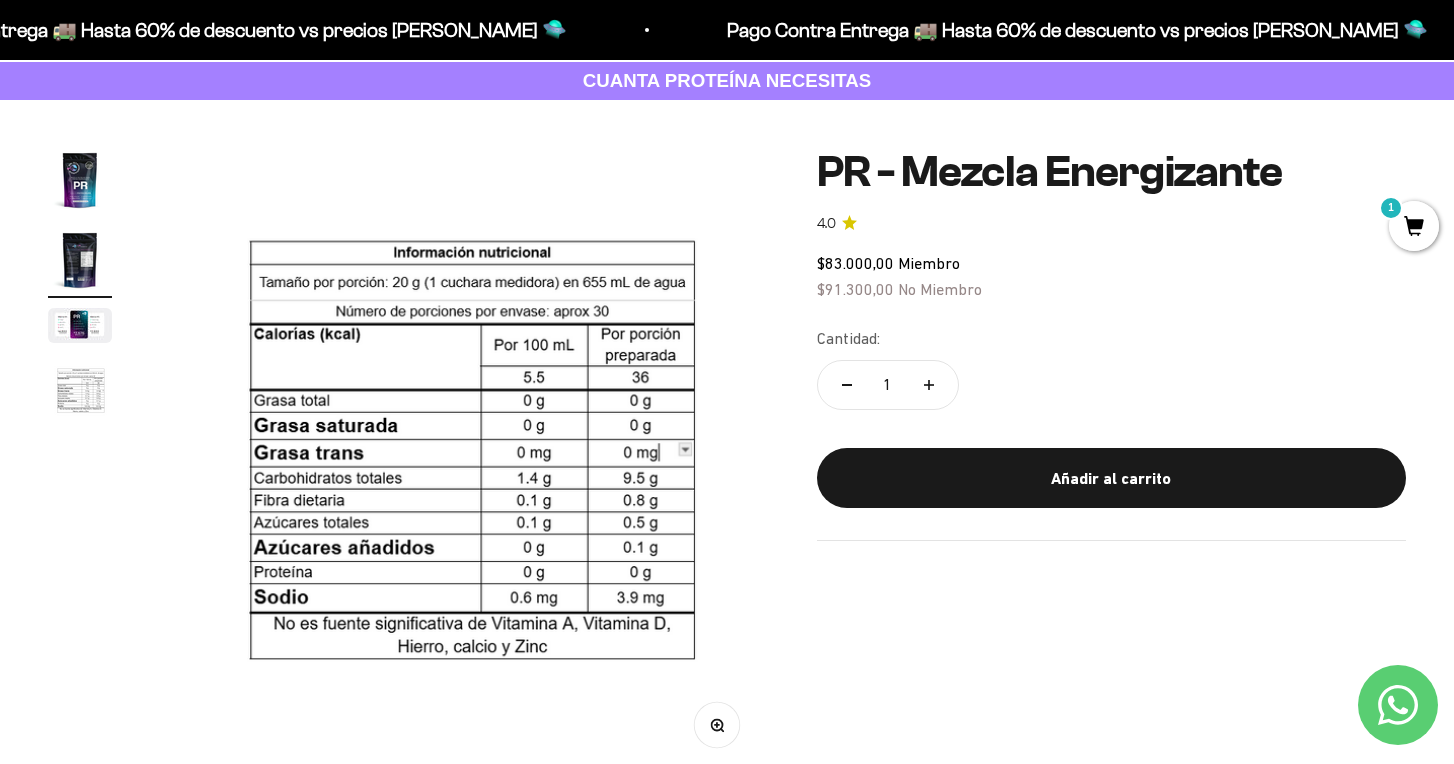 scroll, scrollTop: 0, scrollLeft: 633, axis: horizontal 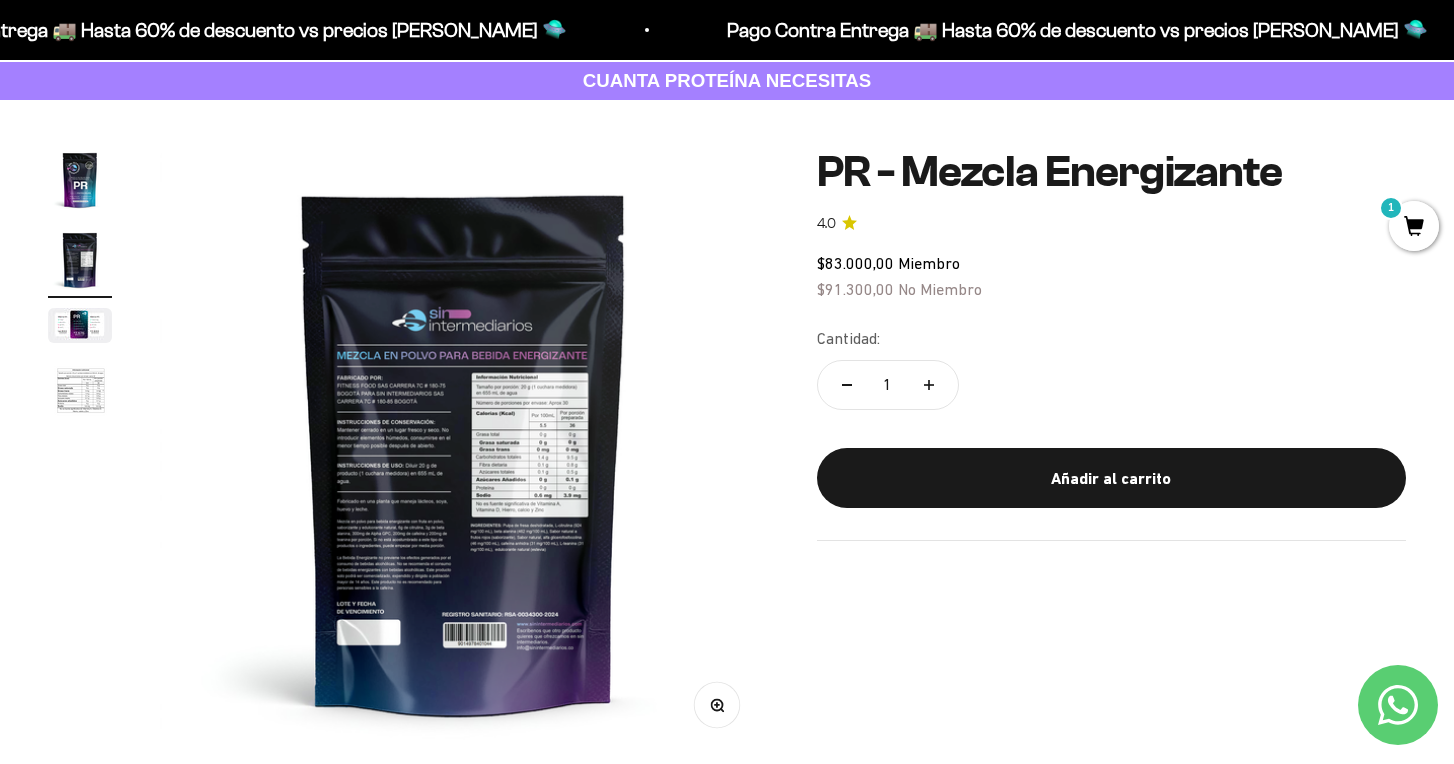 click at bounding box center [80, 180] 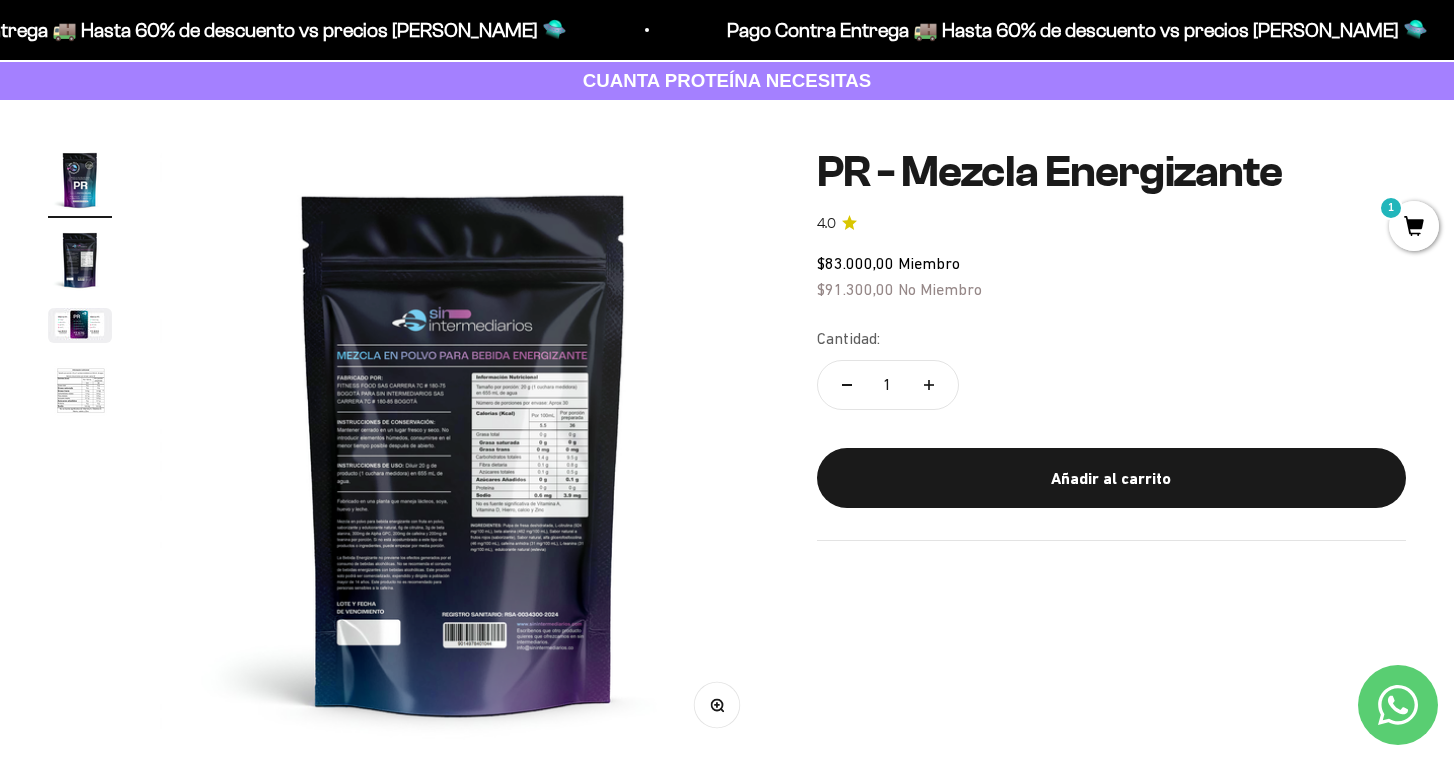 scroll, scrollTop: 0, scrollLeft: 0, axis: both 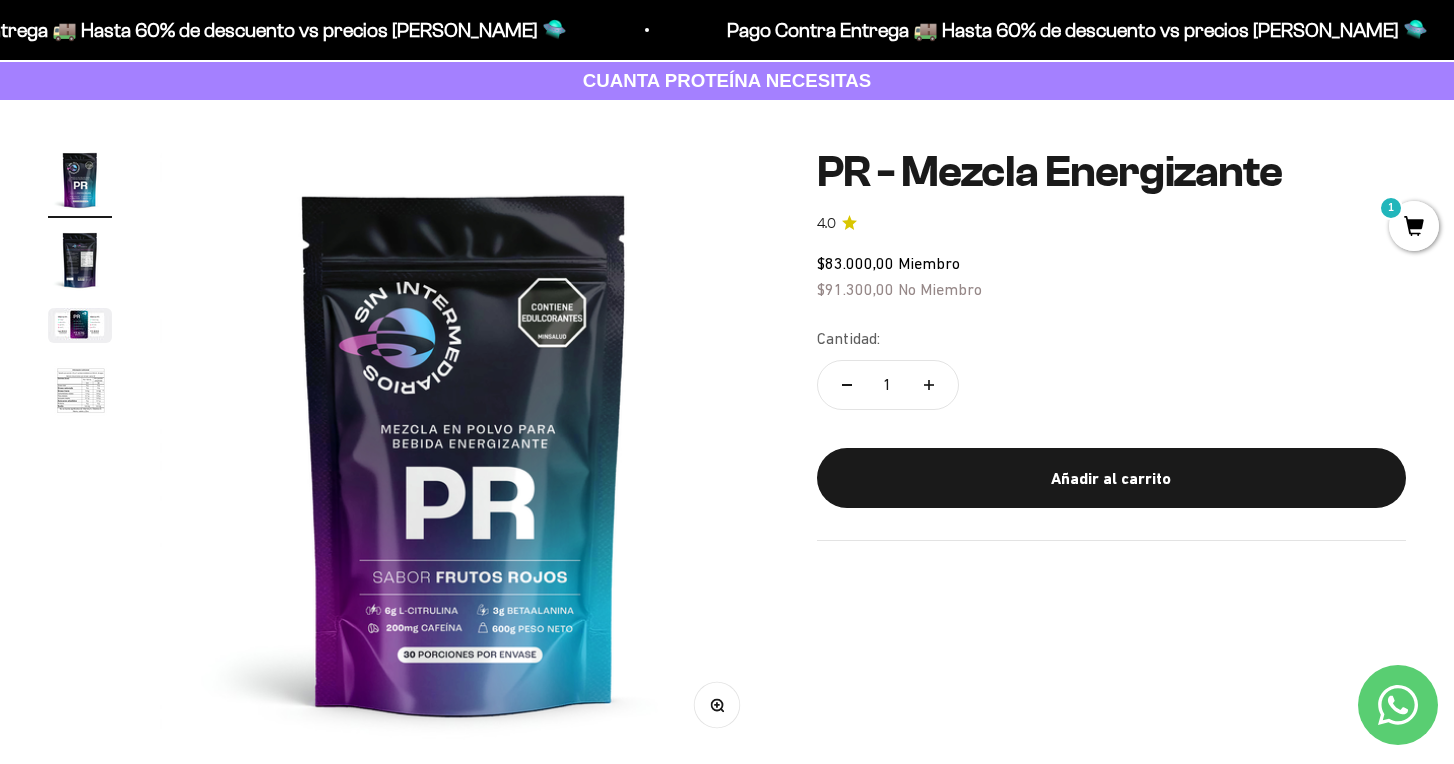 click at bounding box center (80, 289) 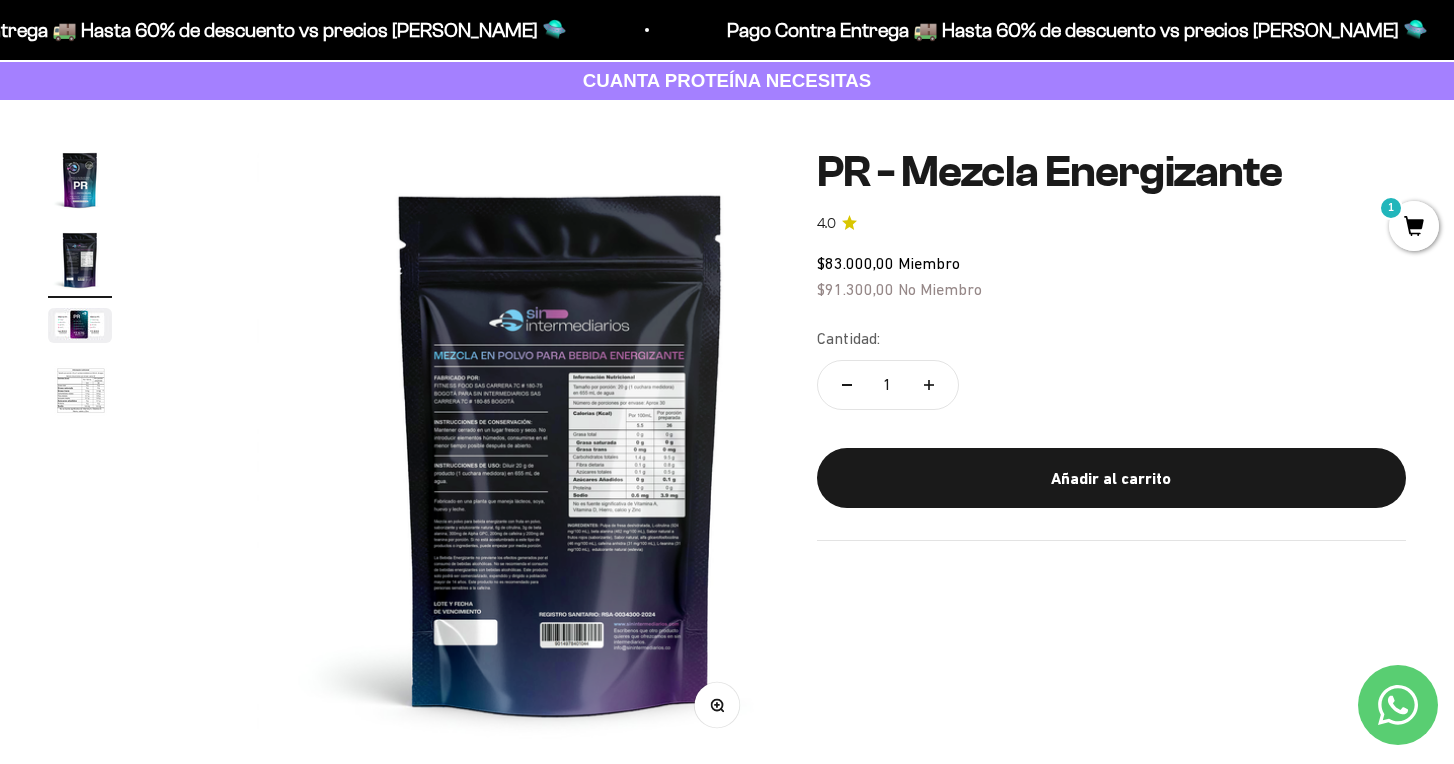 scroll, scrollTop: 0, scrollLeft: 633, axis: horizontal 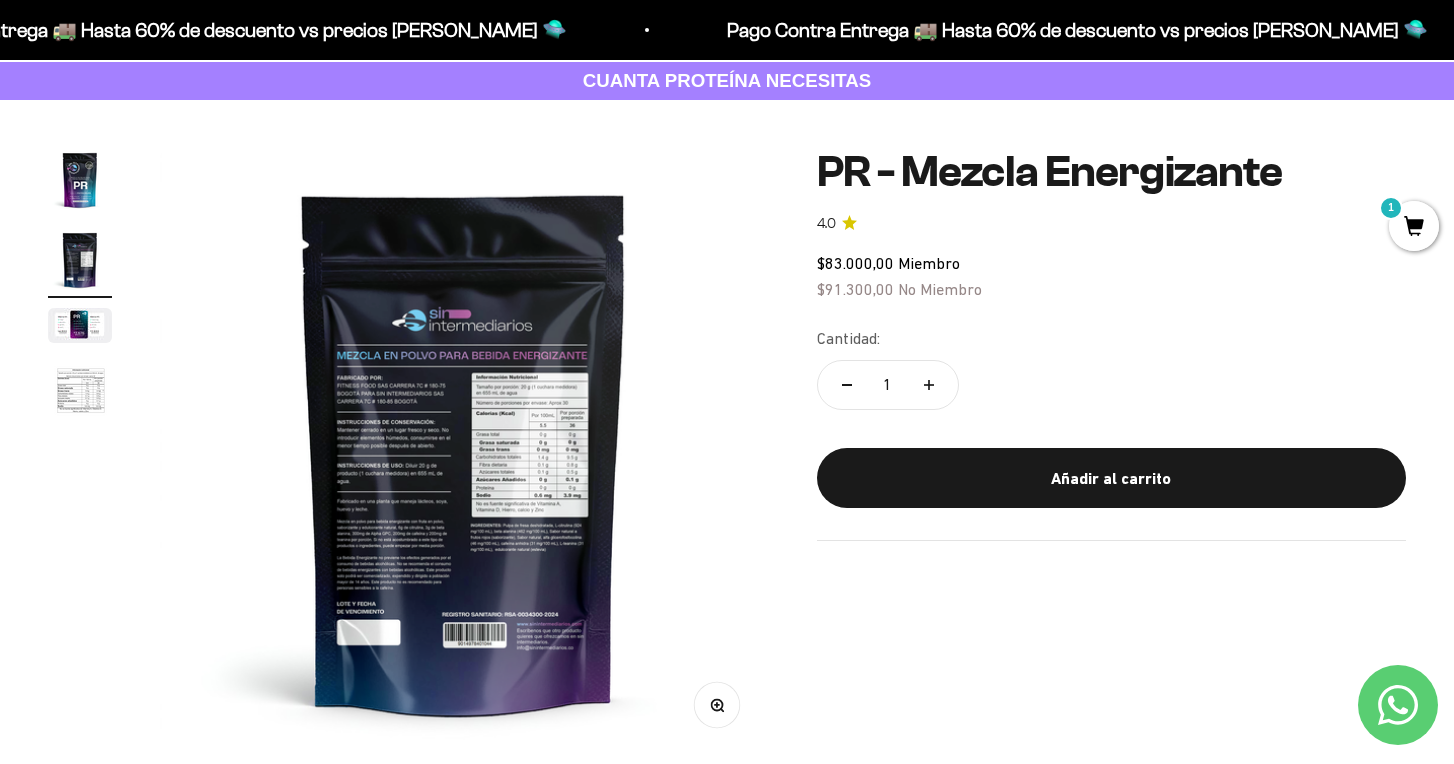click on "Zoom" at bounding box center (716, 705) 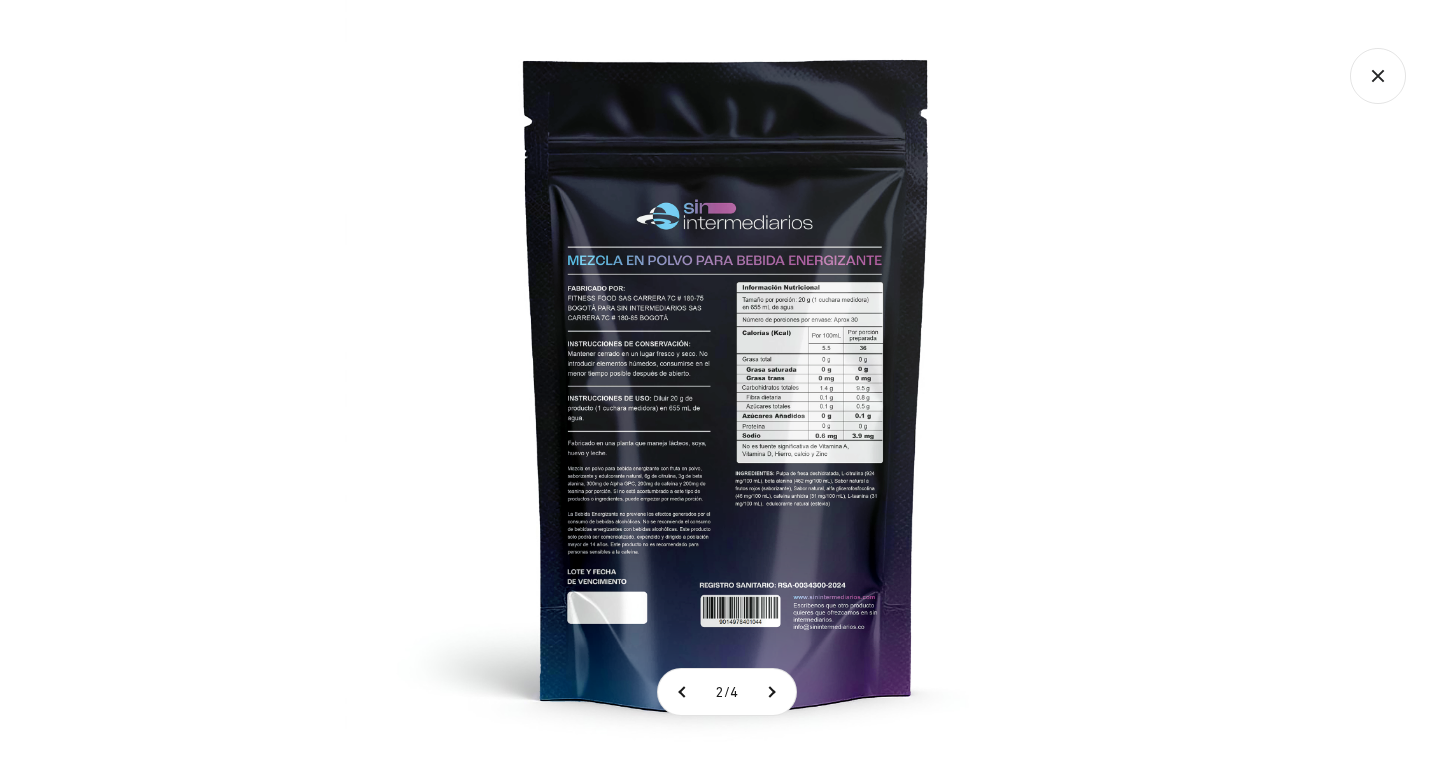 click on "2  /  4" at bounding box center [727, 692] 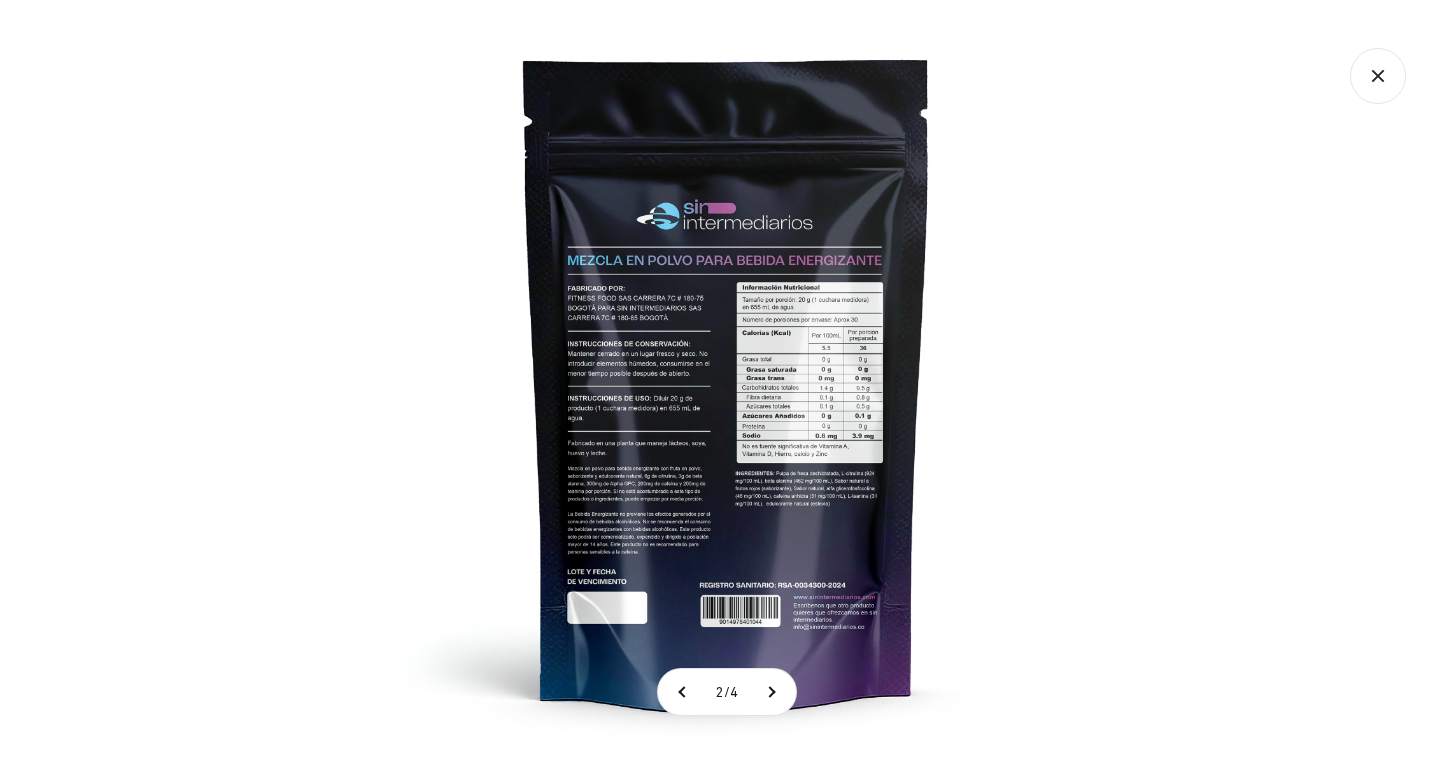 click at bounding box center (727, 382) 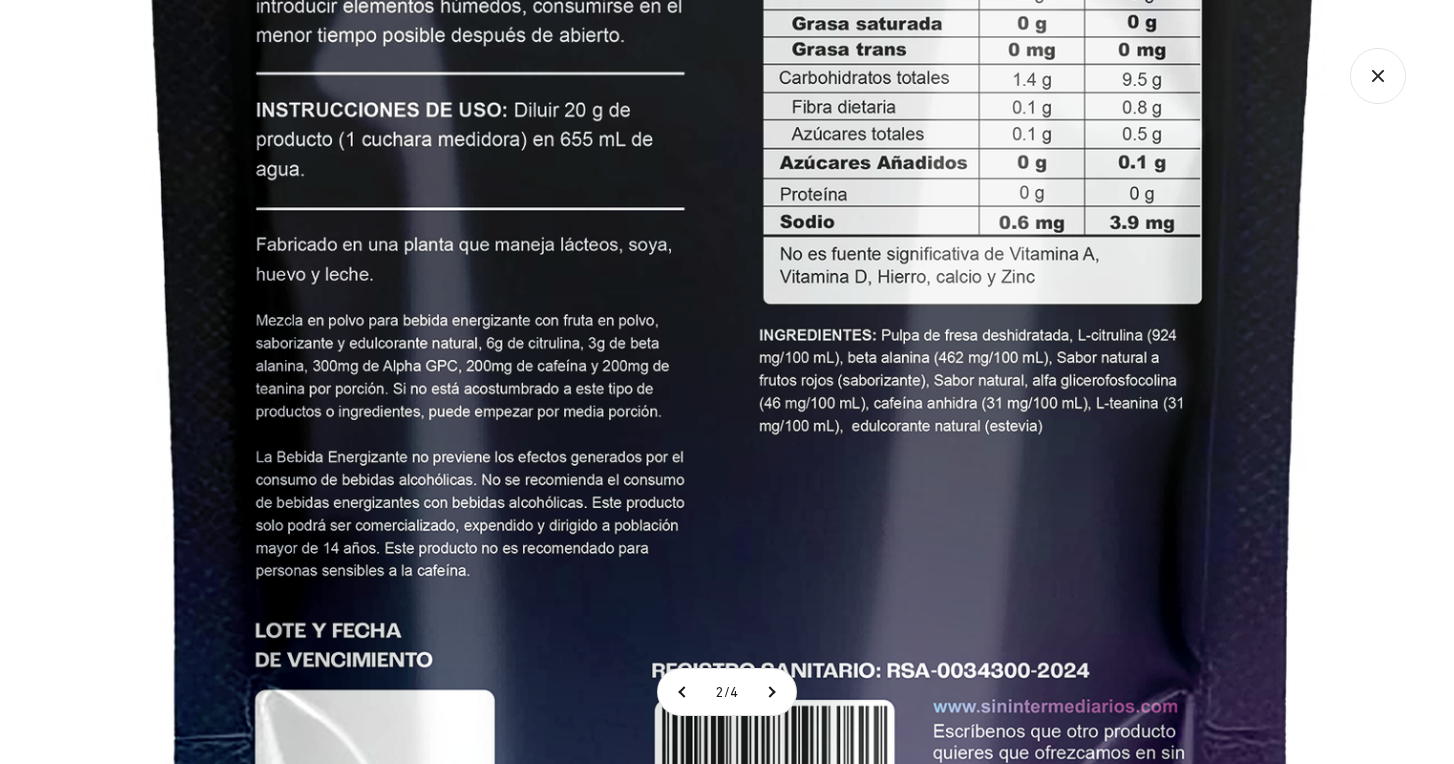 click 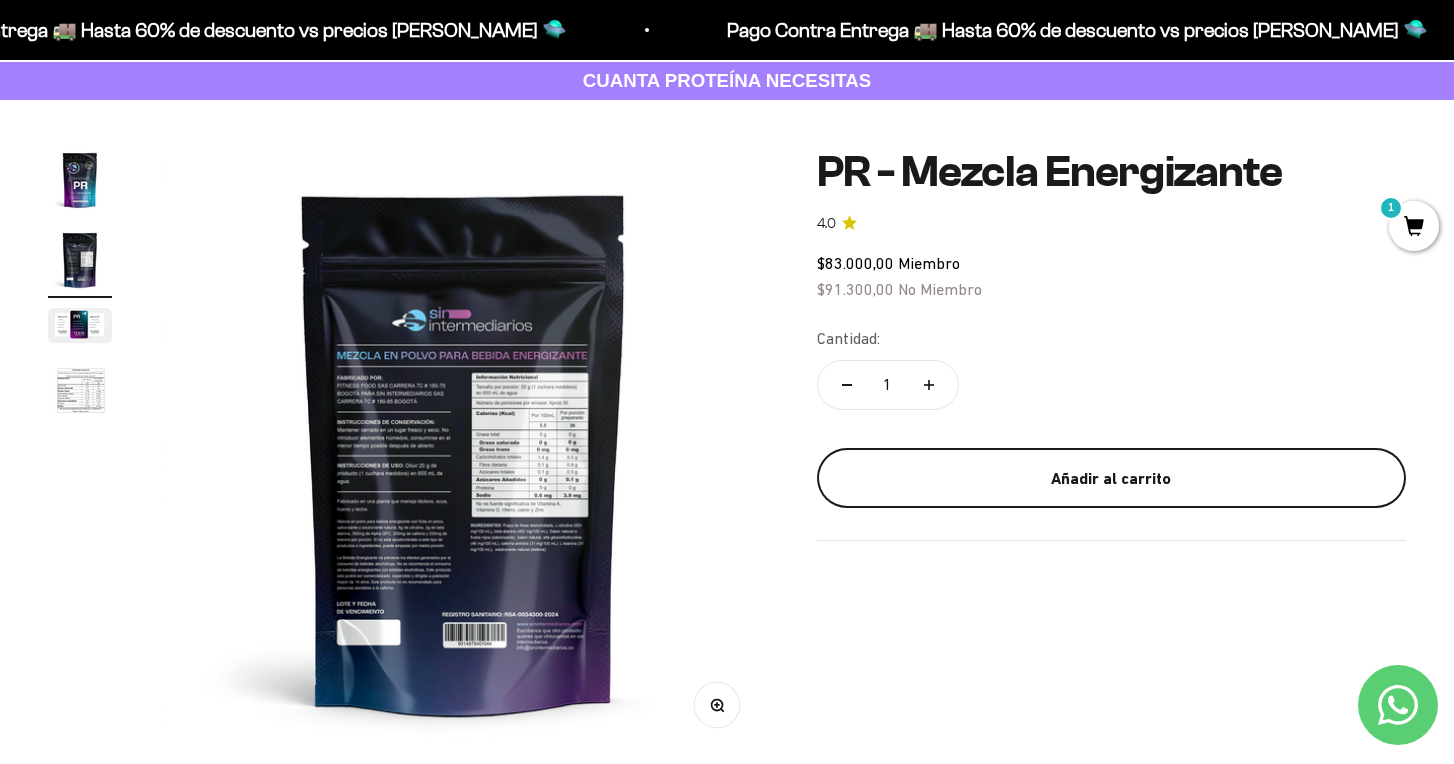 click on "Añadir al carrito" at bounding box center [1112, 479] 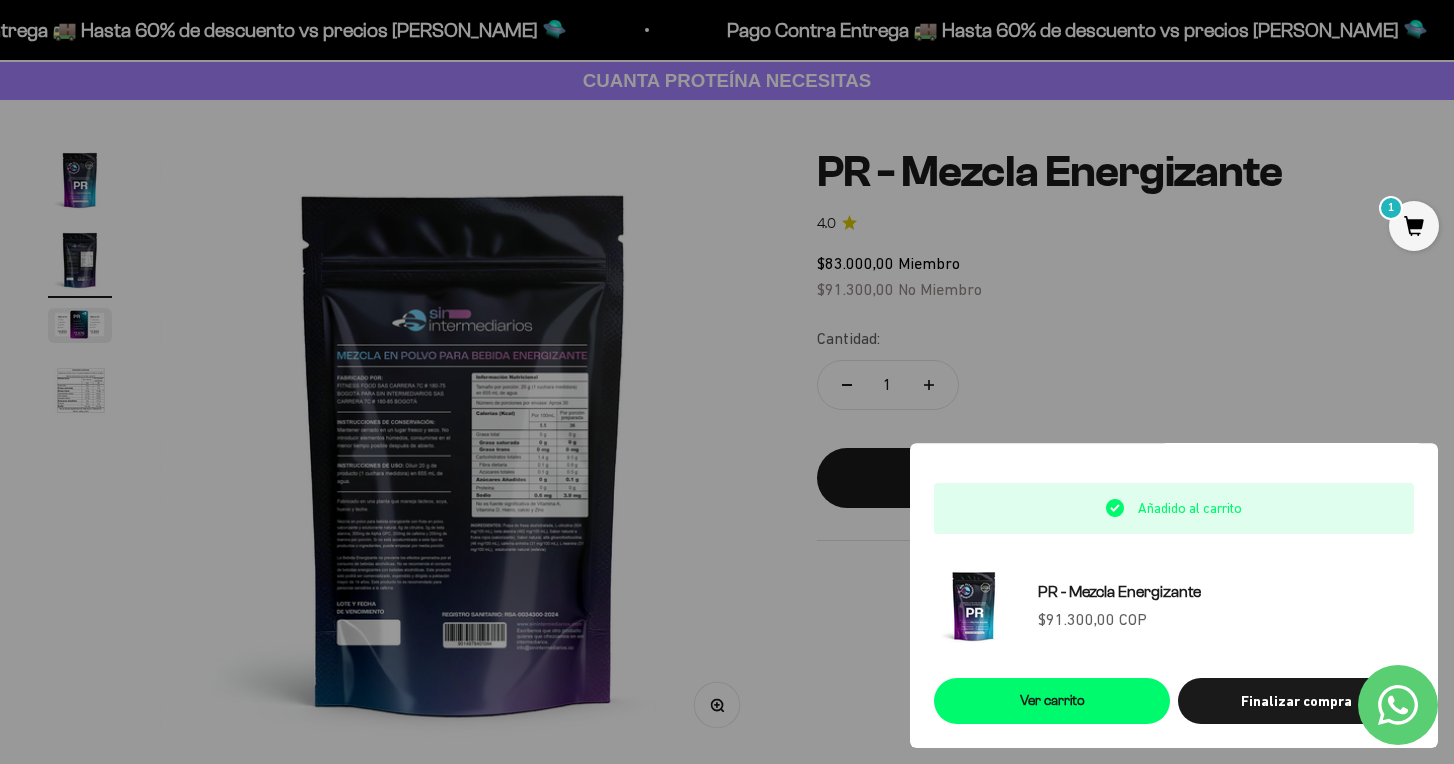 click on "1" at bounding box center [1414, 226] 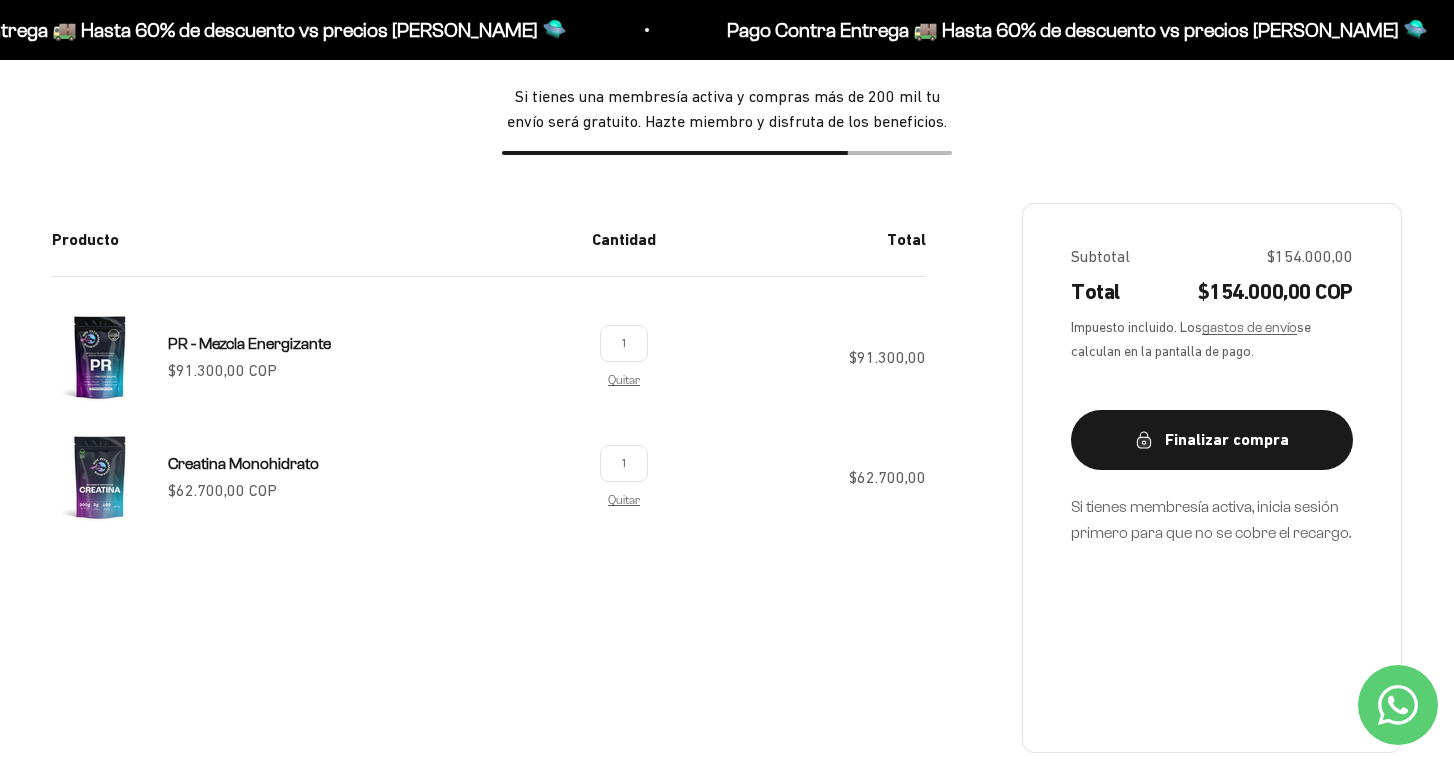 scroll, scrollTop: 212, scrollLeft: 0, axis: vertical 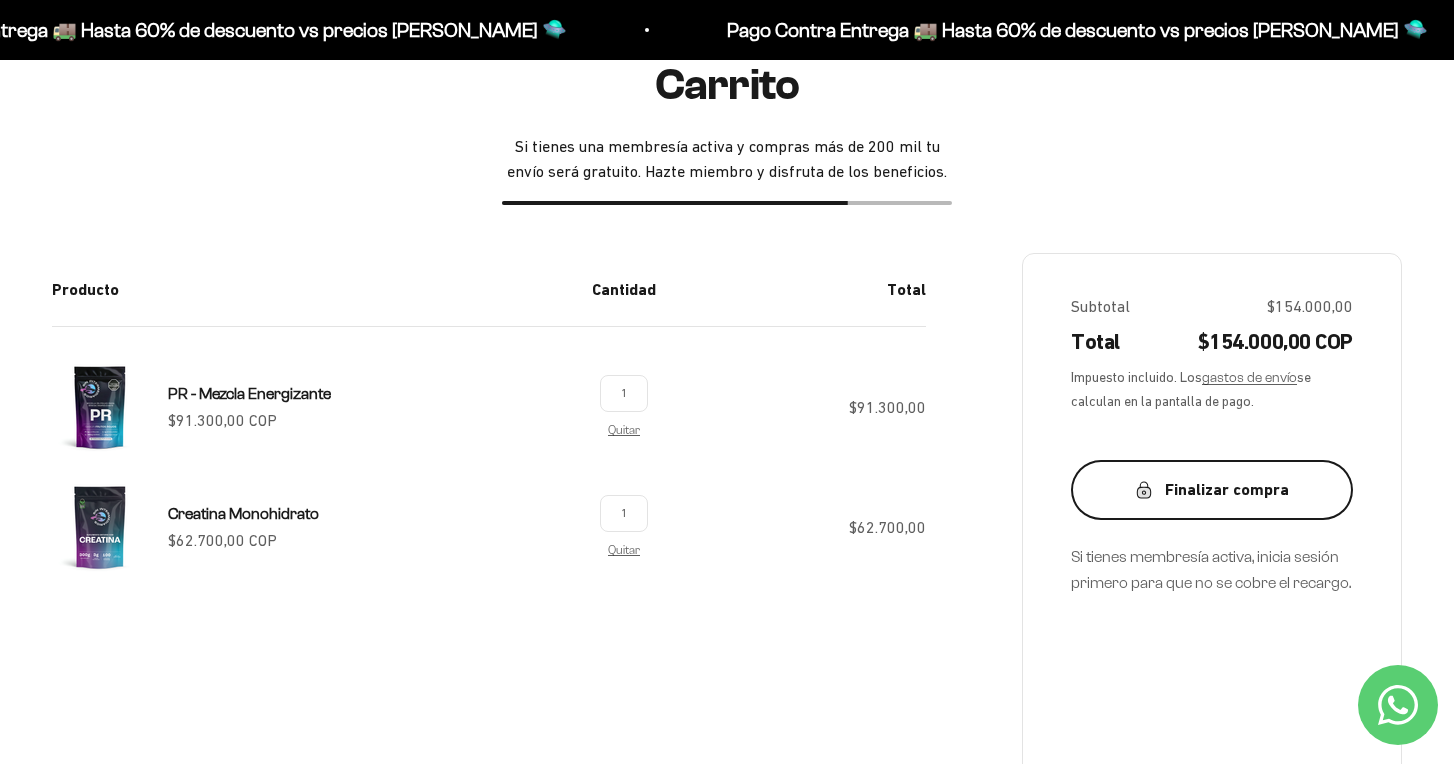click on "Finalizar compra" at bounding box center [1212, 490] 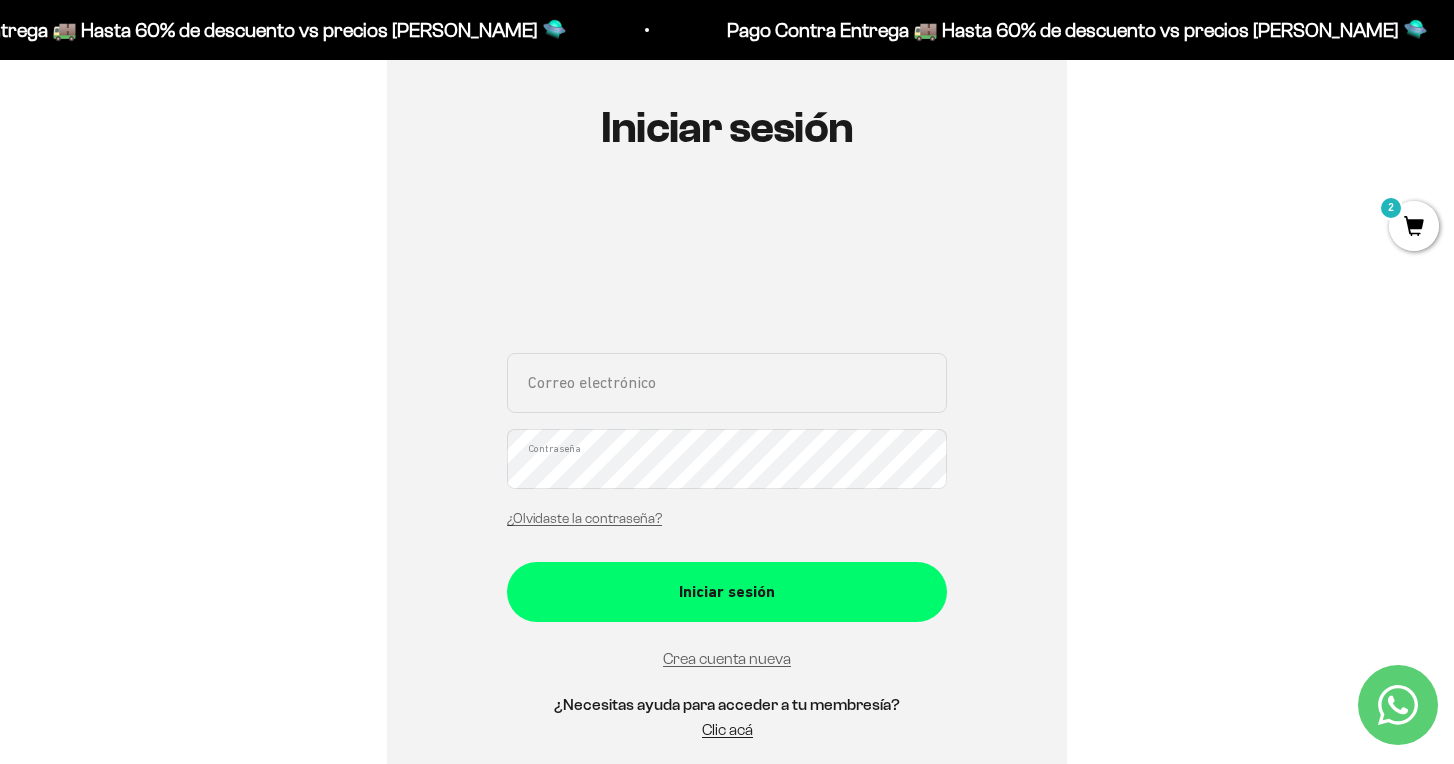 scroll, scrollTop: 204, scrollLeft: 0, axis: vertical 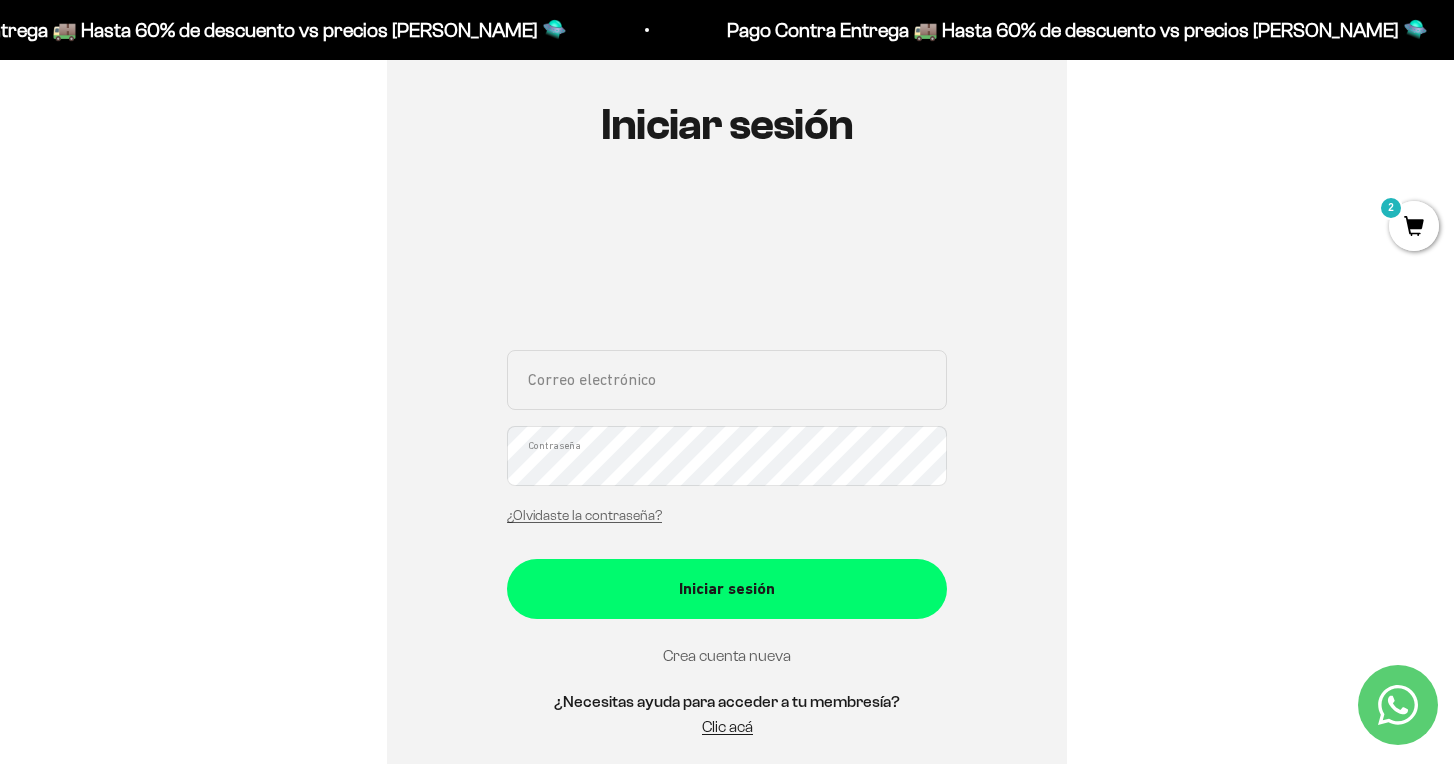 click on "Crea cuenta nueva" at bounding box center (727, 655) 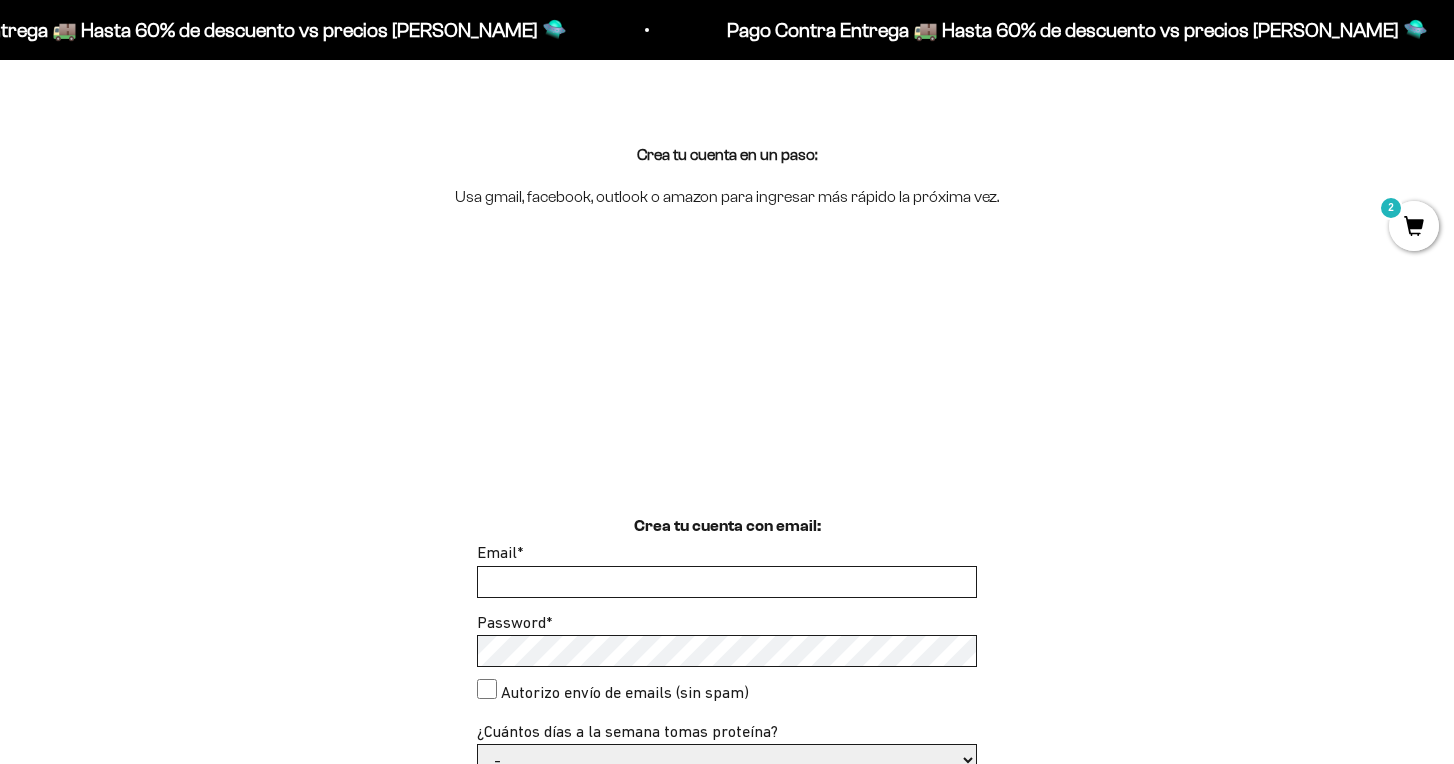 scroll, scrollTop: 259, scrollLeft: 0, axis: vertical 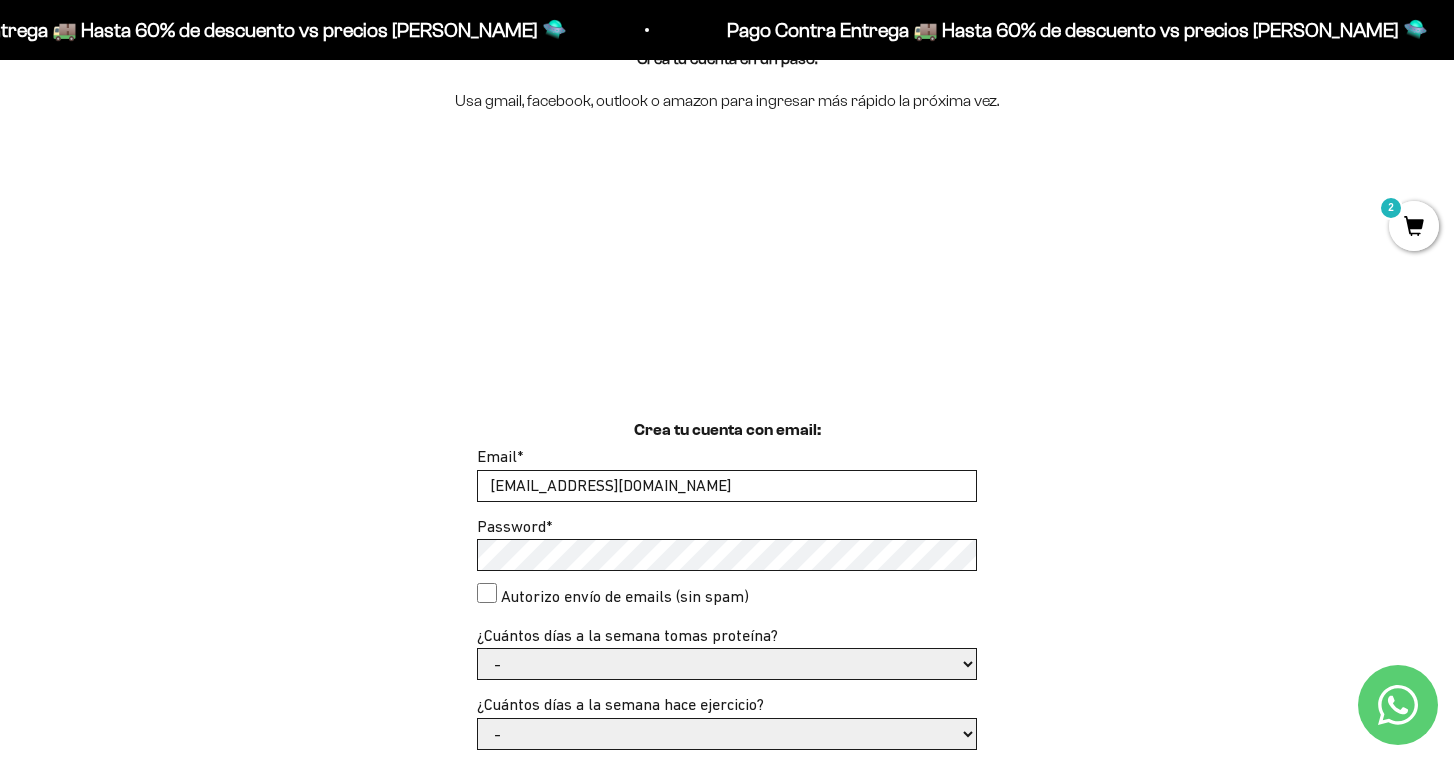 type on "[EMAIL_ADDRESS][DOMAIN_NAME]" 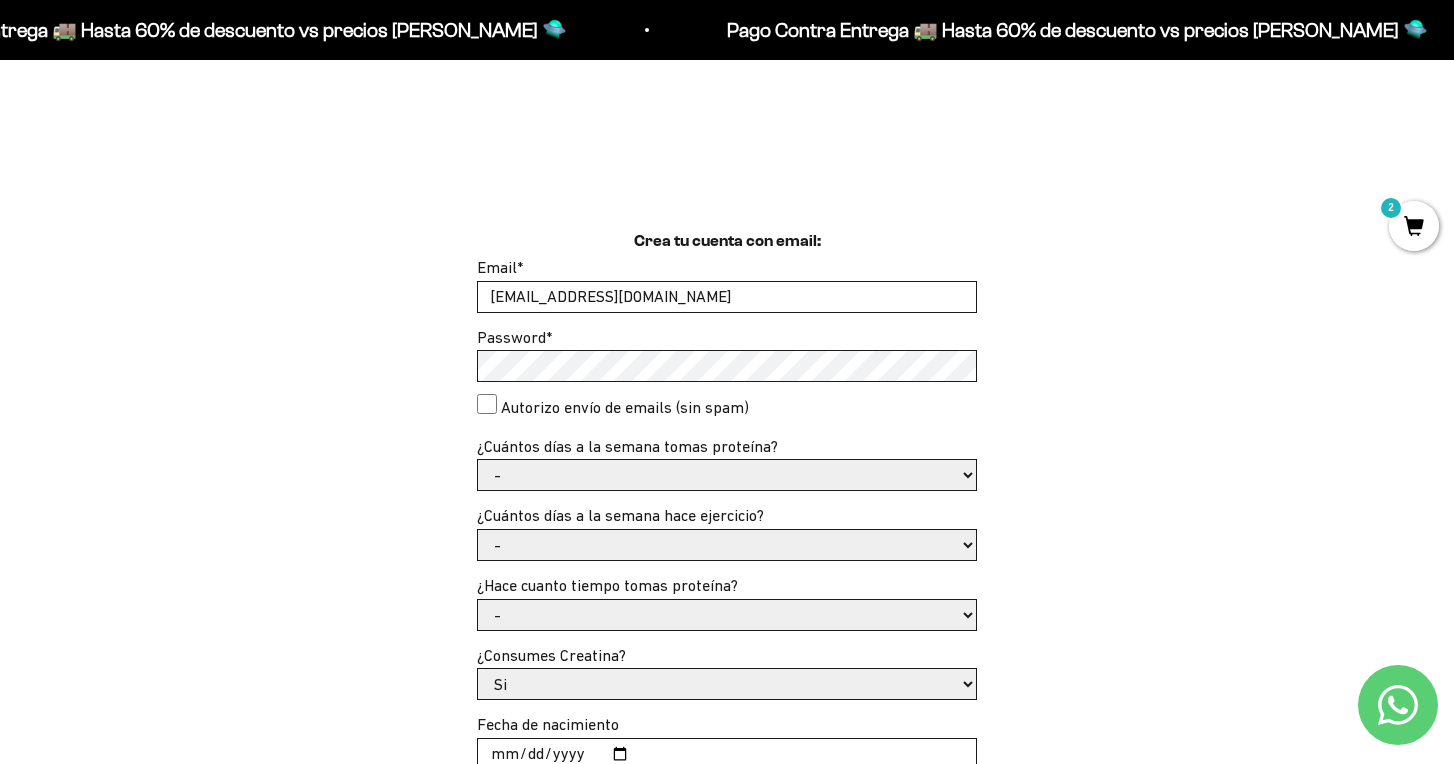 scroll, scrollTop: 492, scrollLeft: 0, axis: vertical 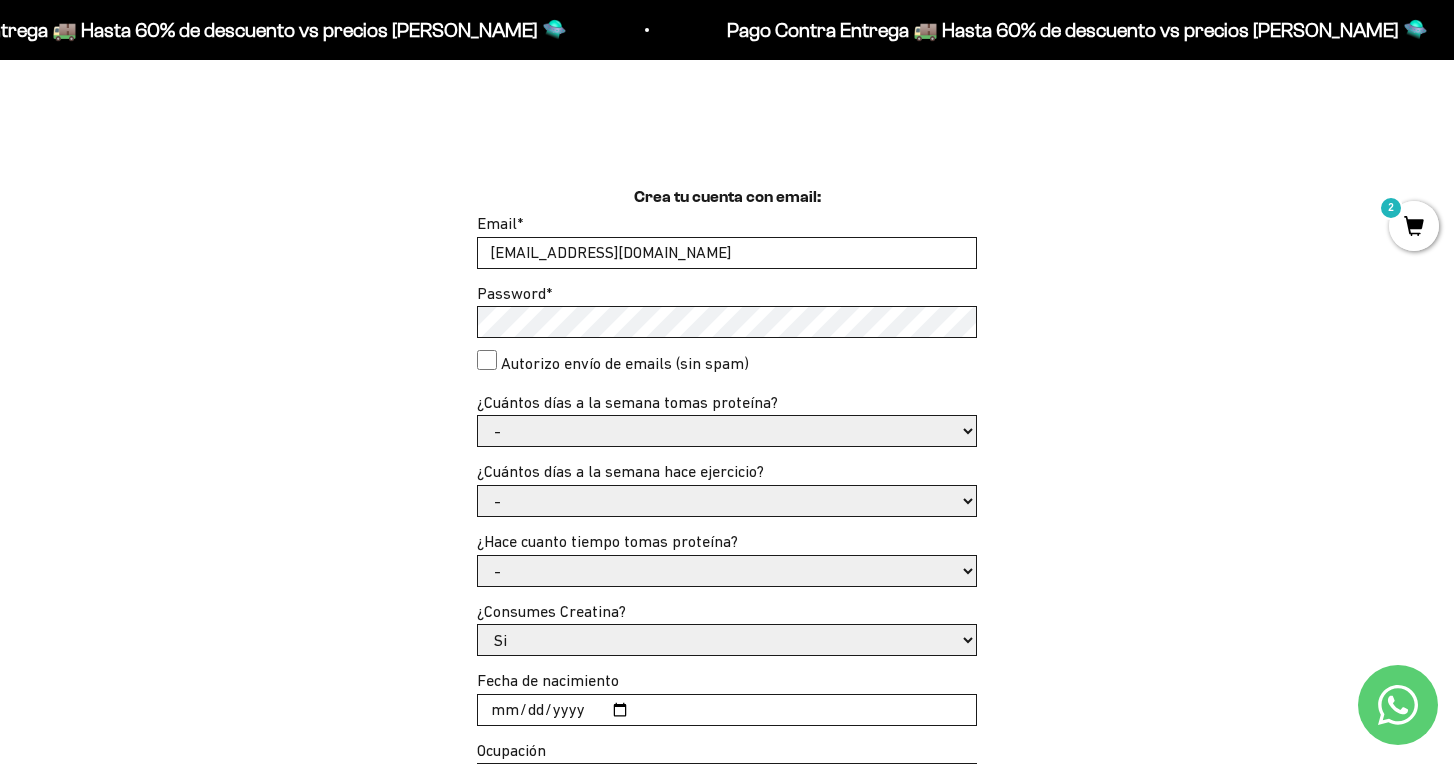 select on "6 o 7" 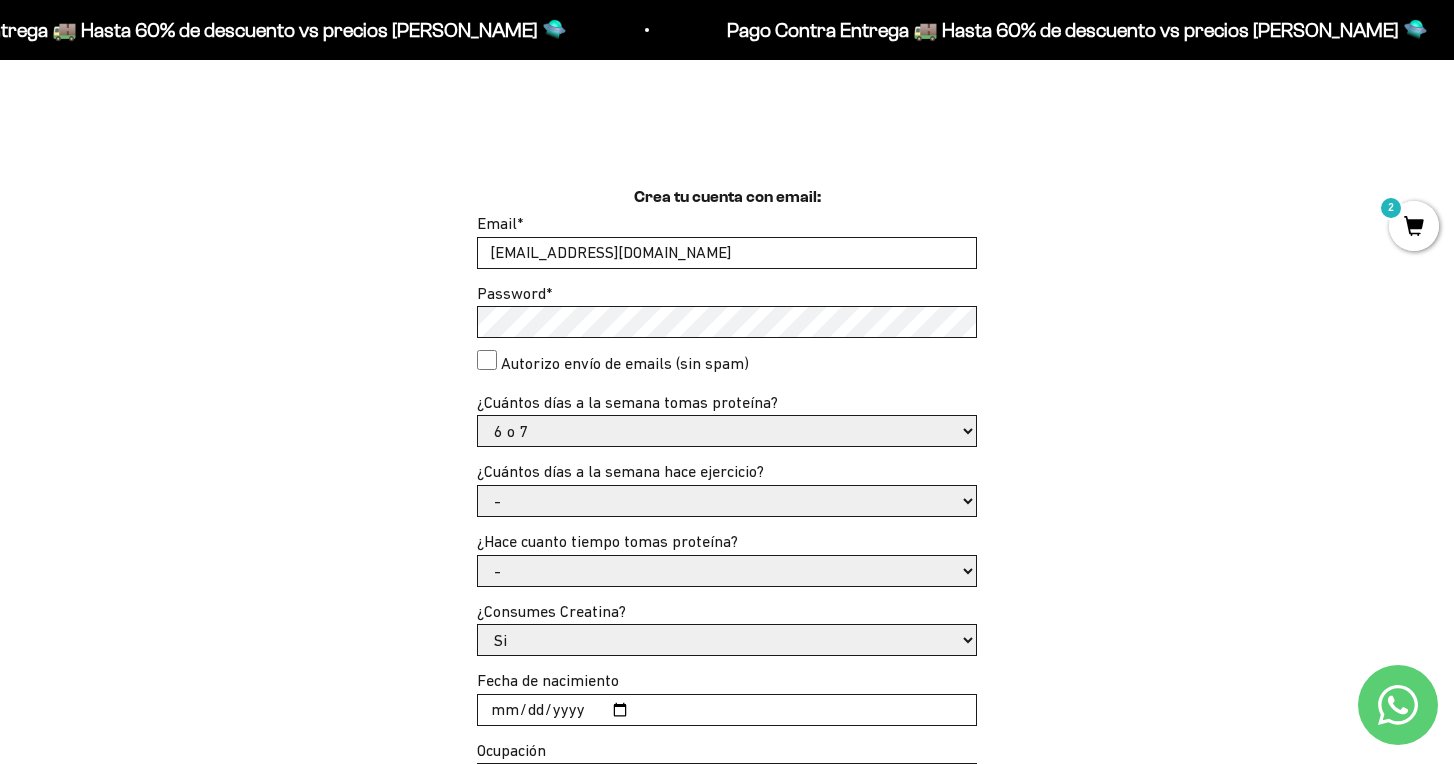 select on "6 o 7 días" 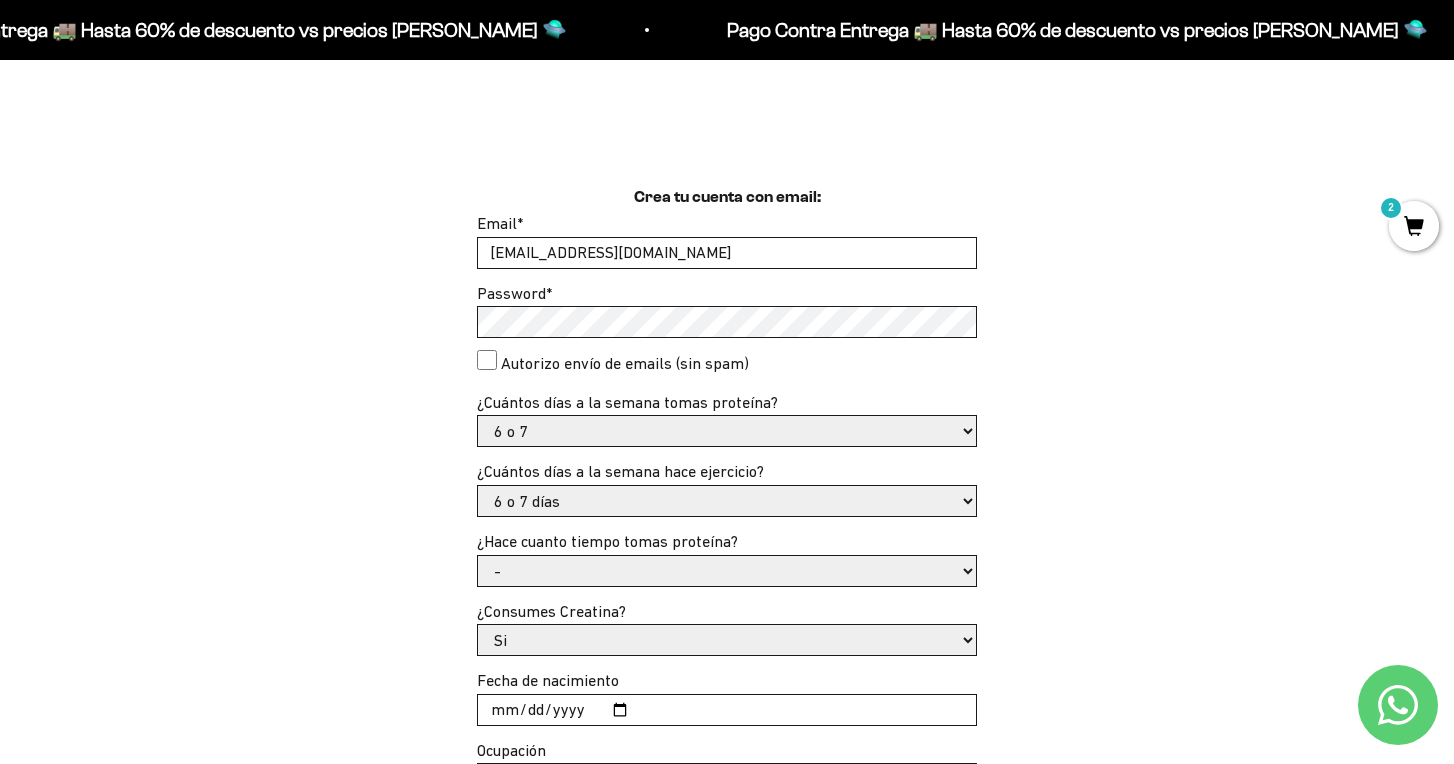 select on "Hace más de un año" 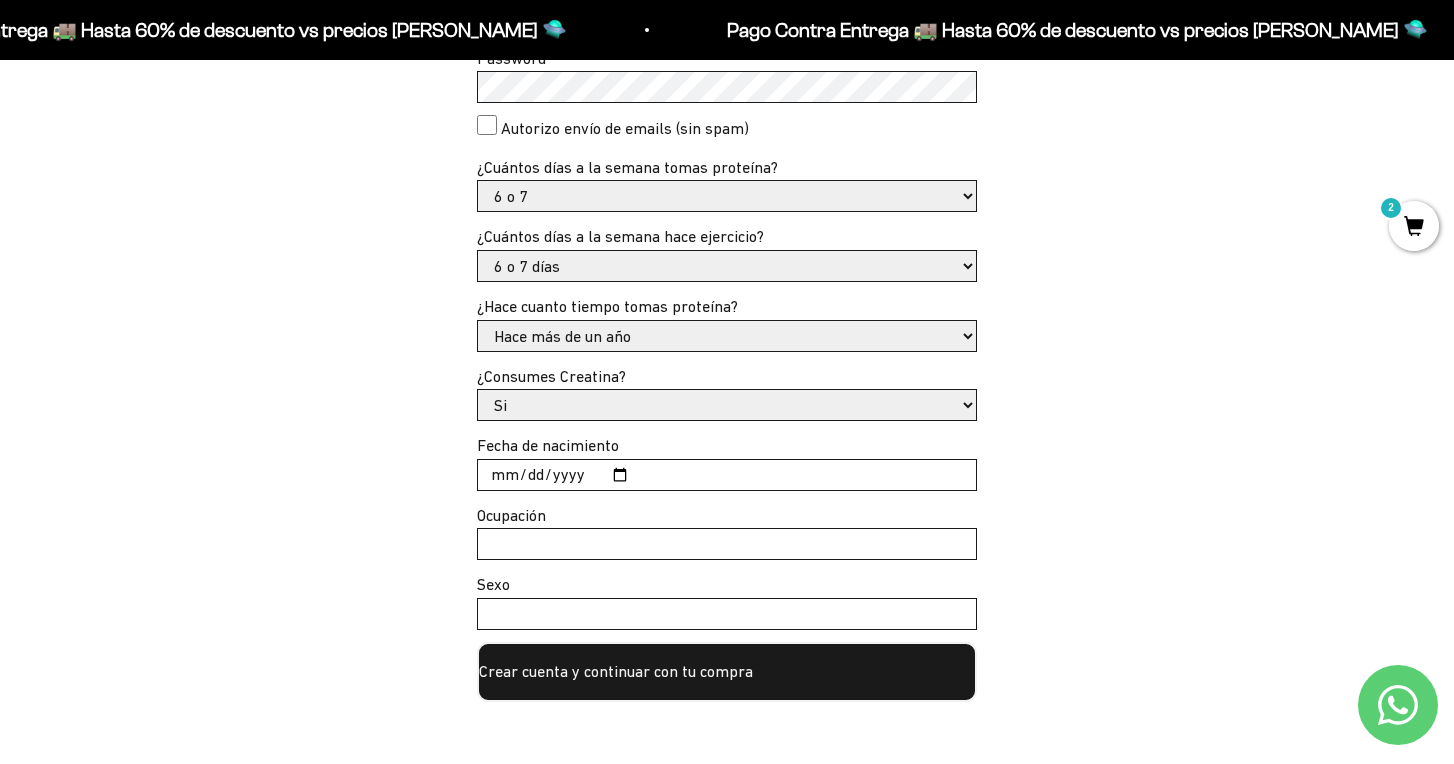 scroll, scrollTop: 745, scrollLeft: 0, axis: vertical 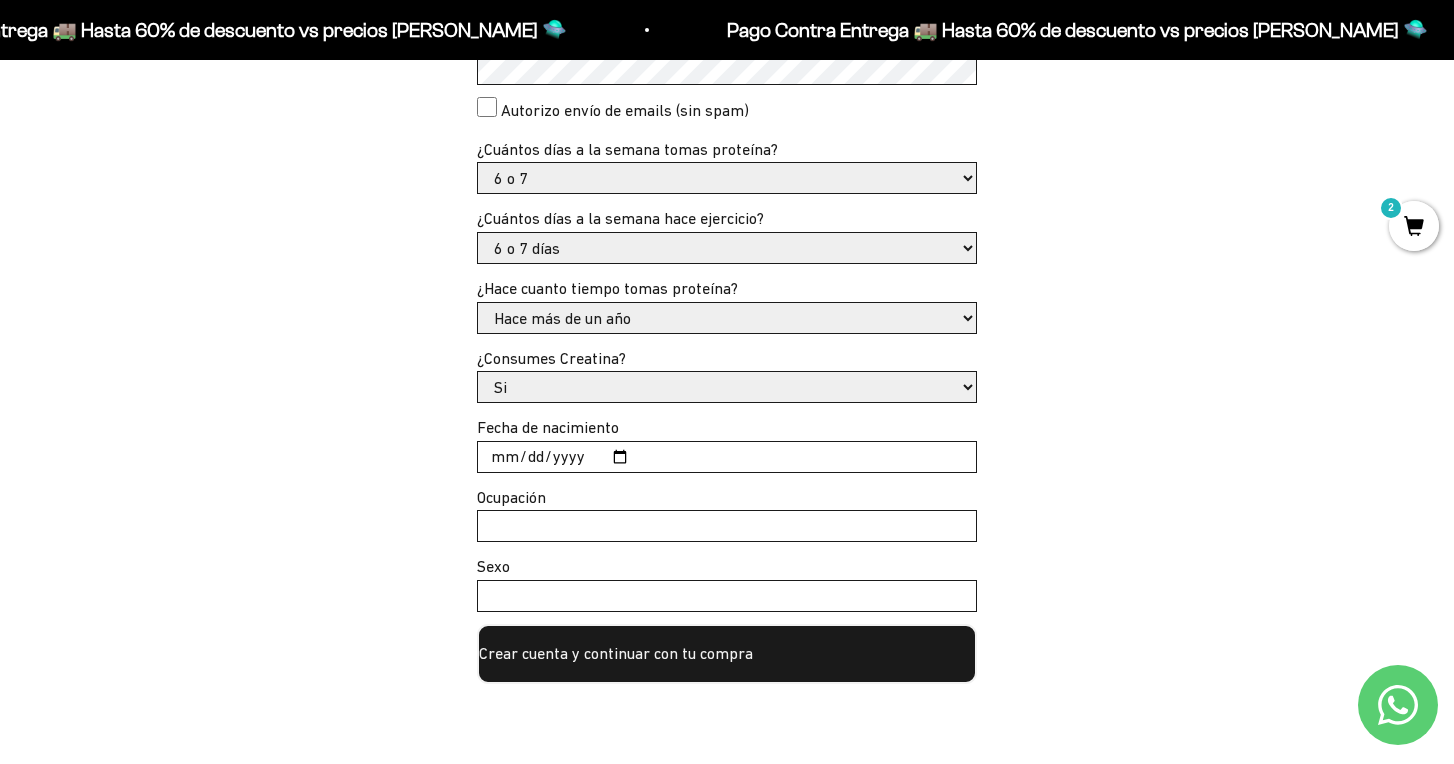 click on "Fecha de nacimiento" at bounding box center (727, 457) 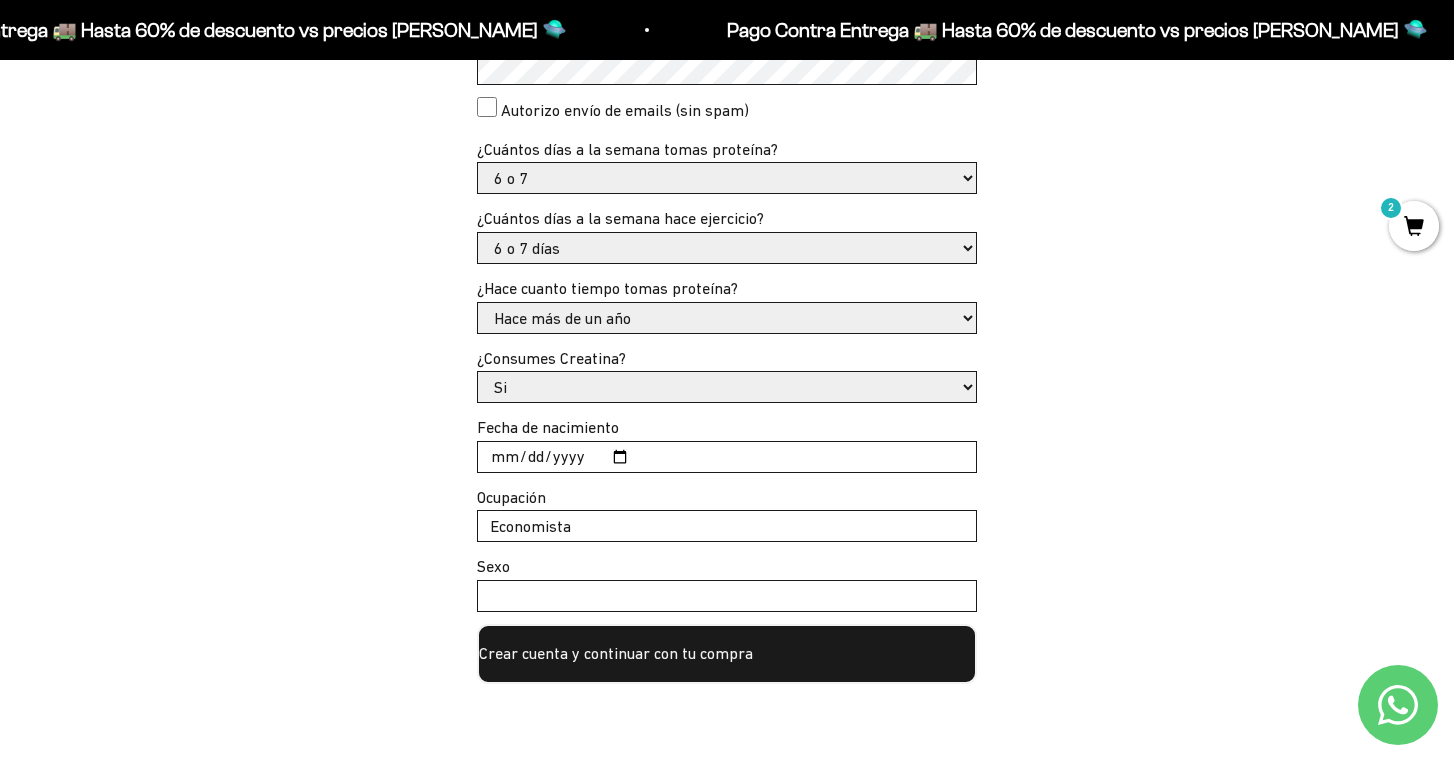 type on "Economista" 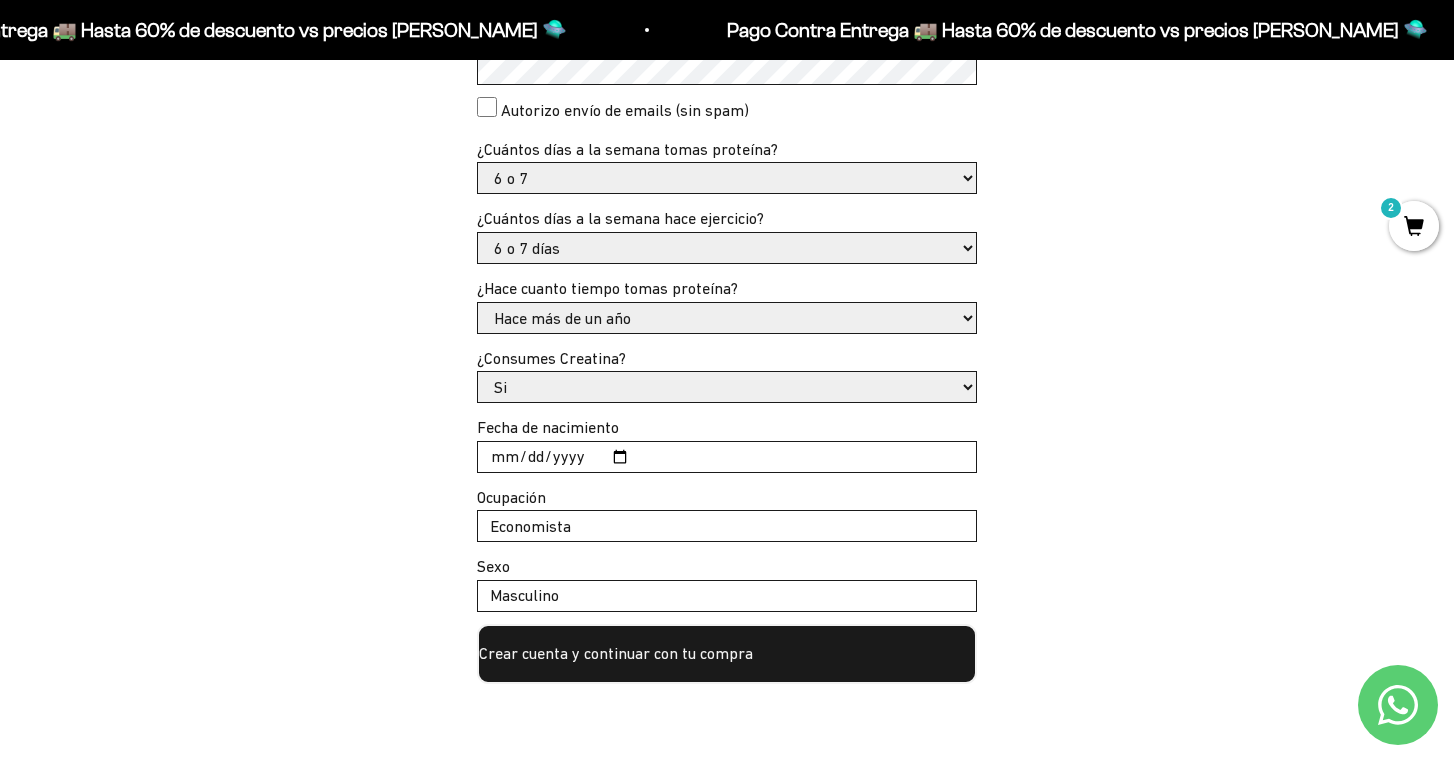 type on "Masculino" 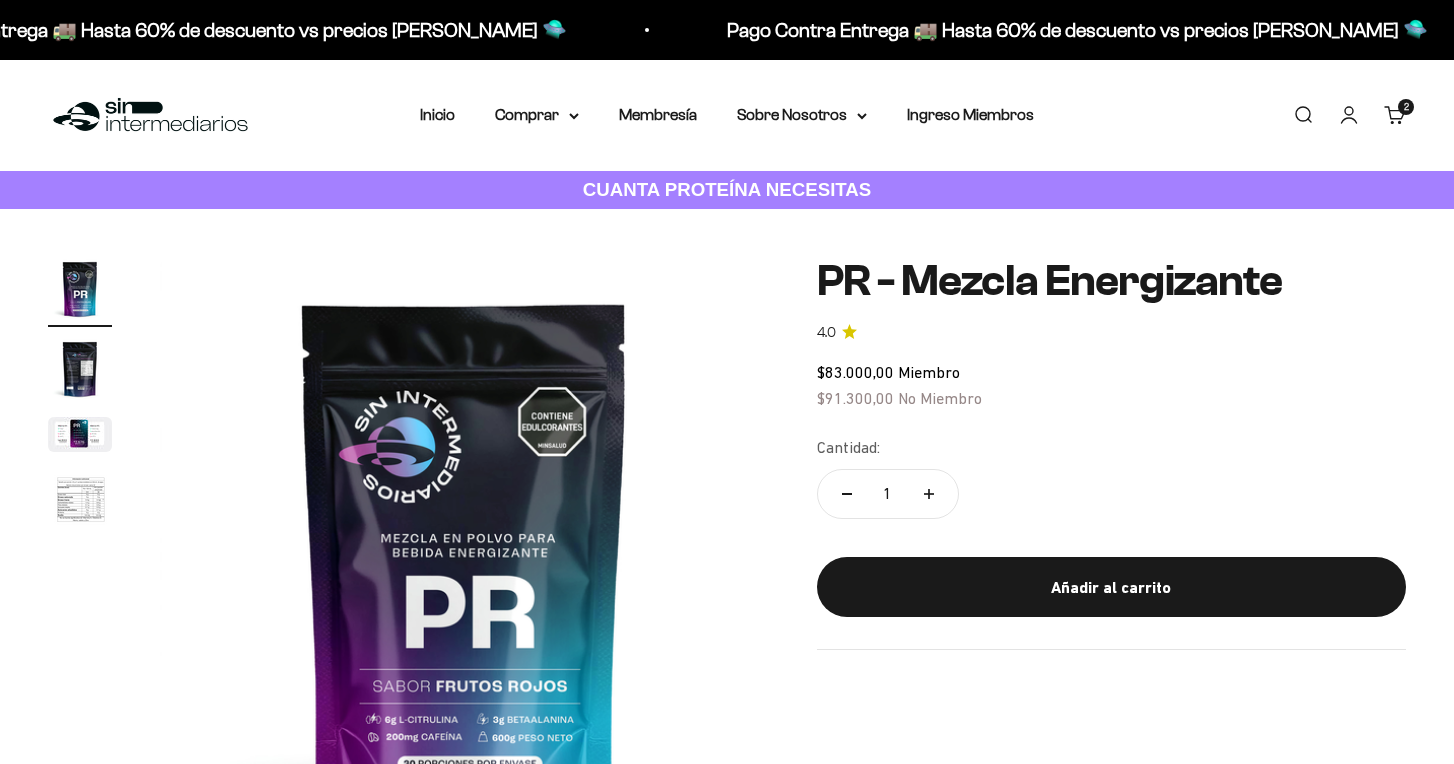 scroll, scrollTop: 0, scrollLeft: 0, axis: both 